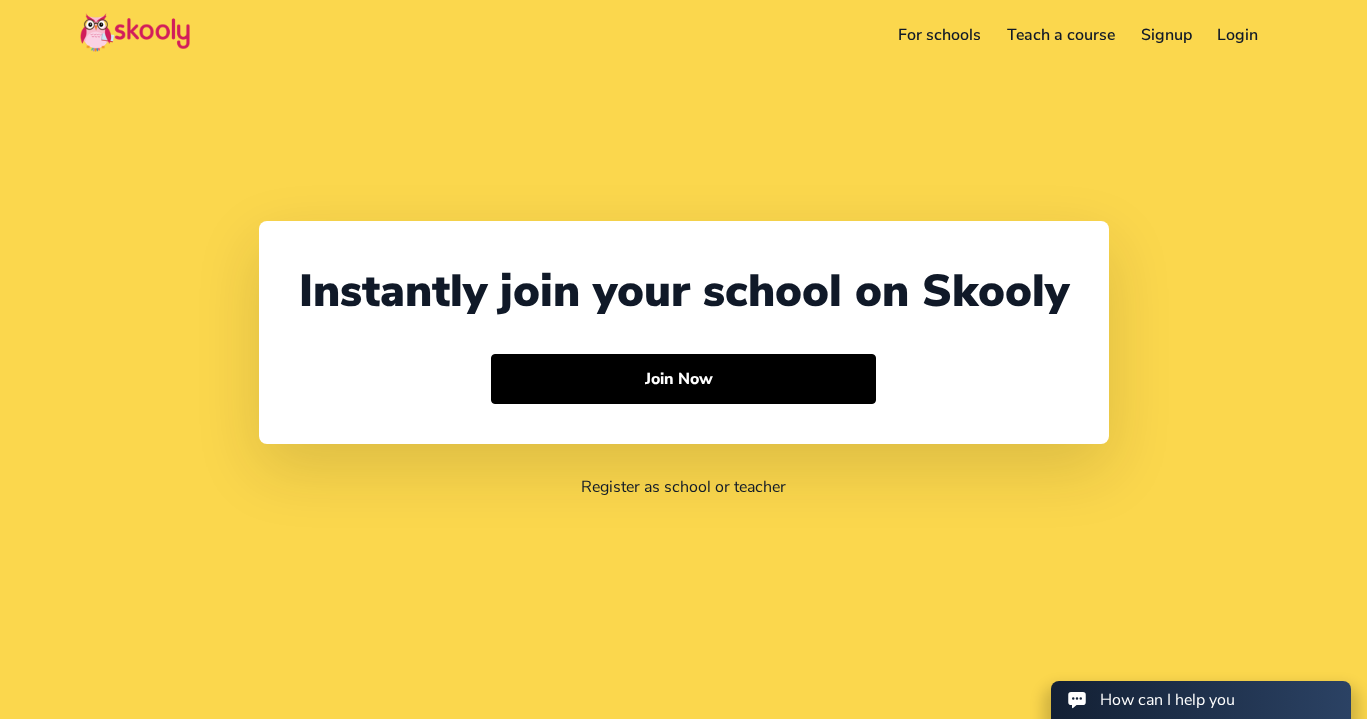 select on "65" 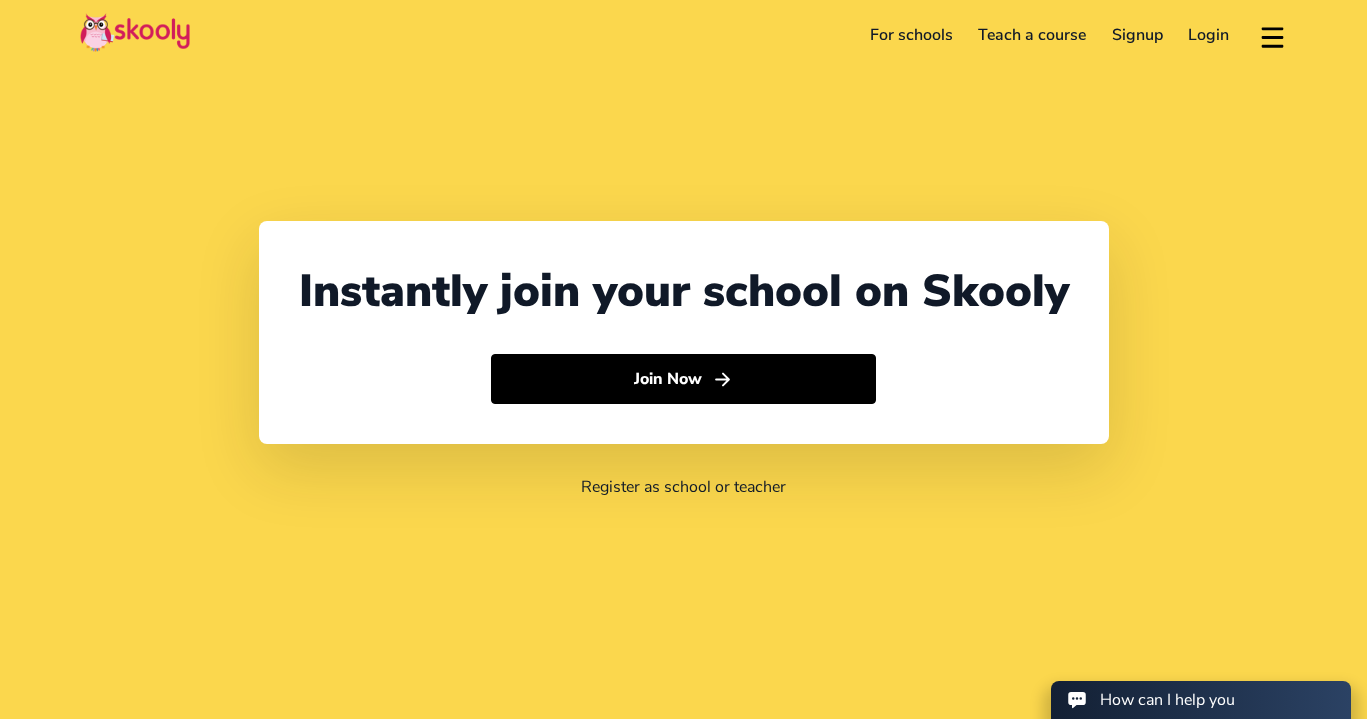 select on "65" 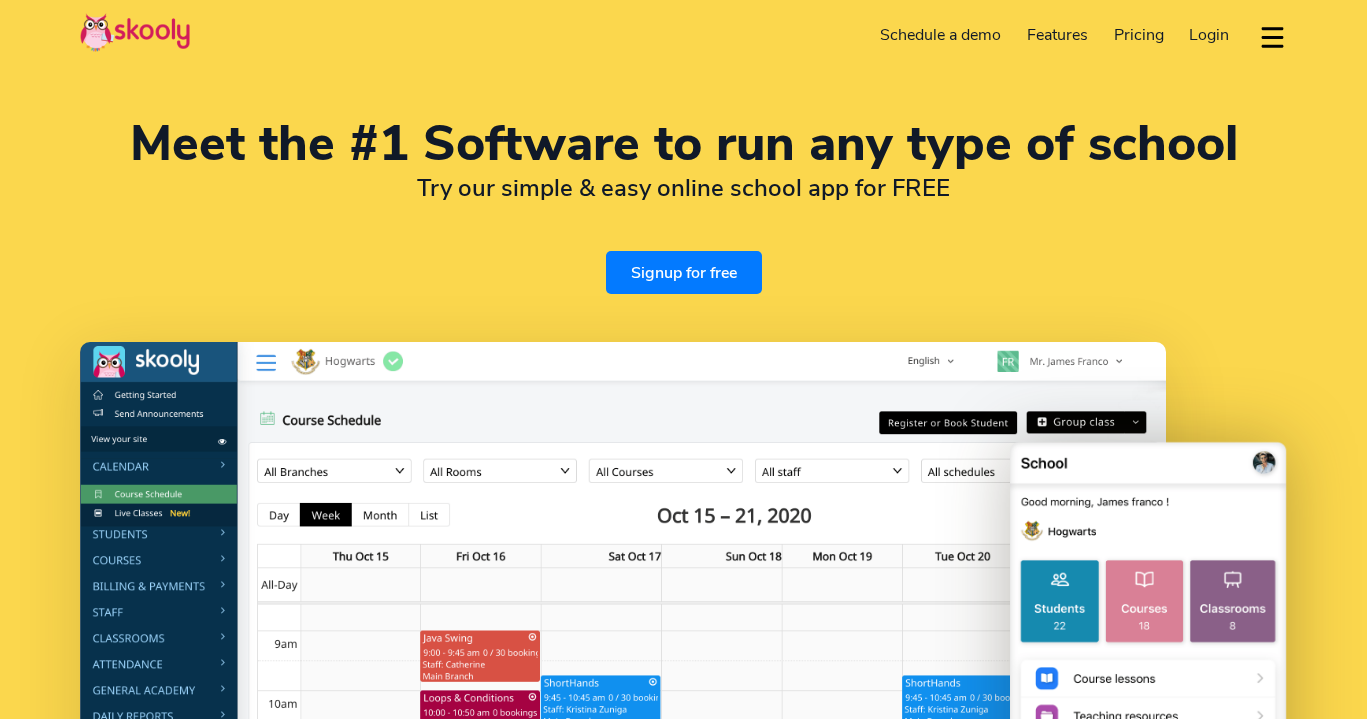 select on "en" 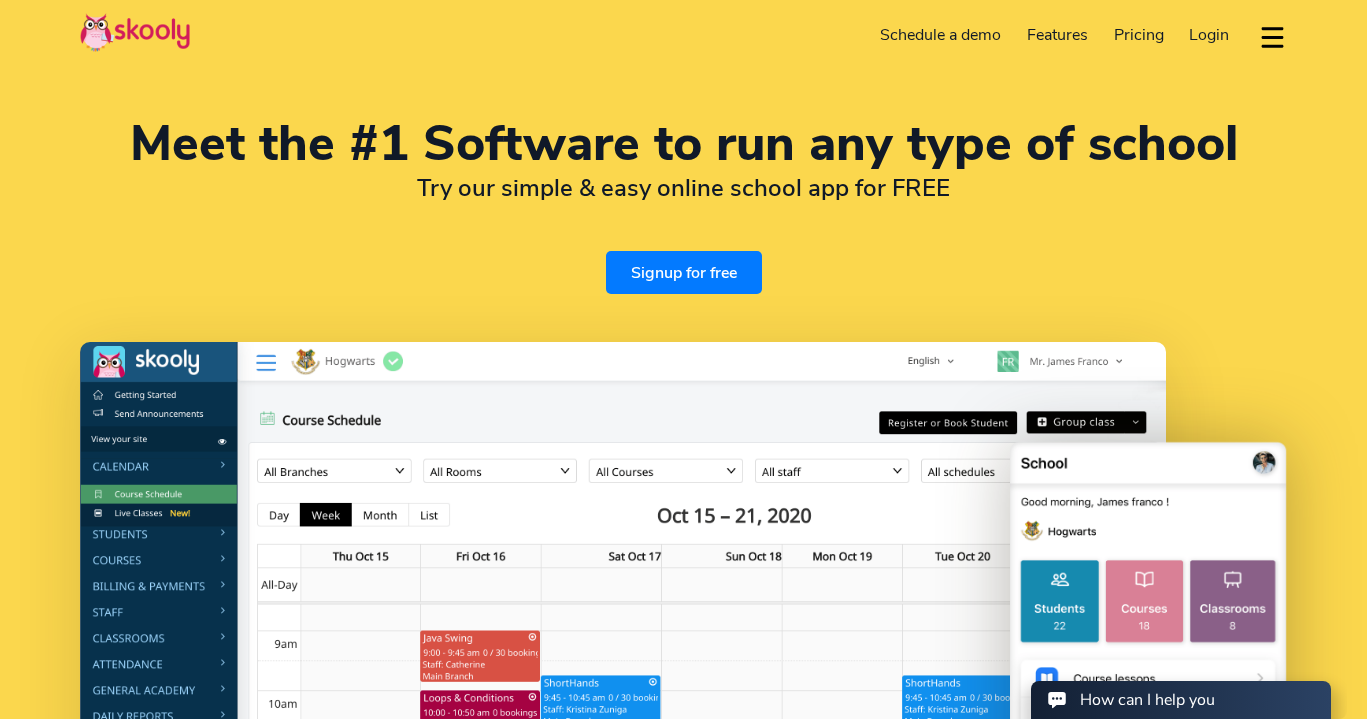 scroll, scrollTop: 0, scrollLeft: 0, axis: both 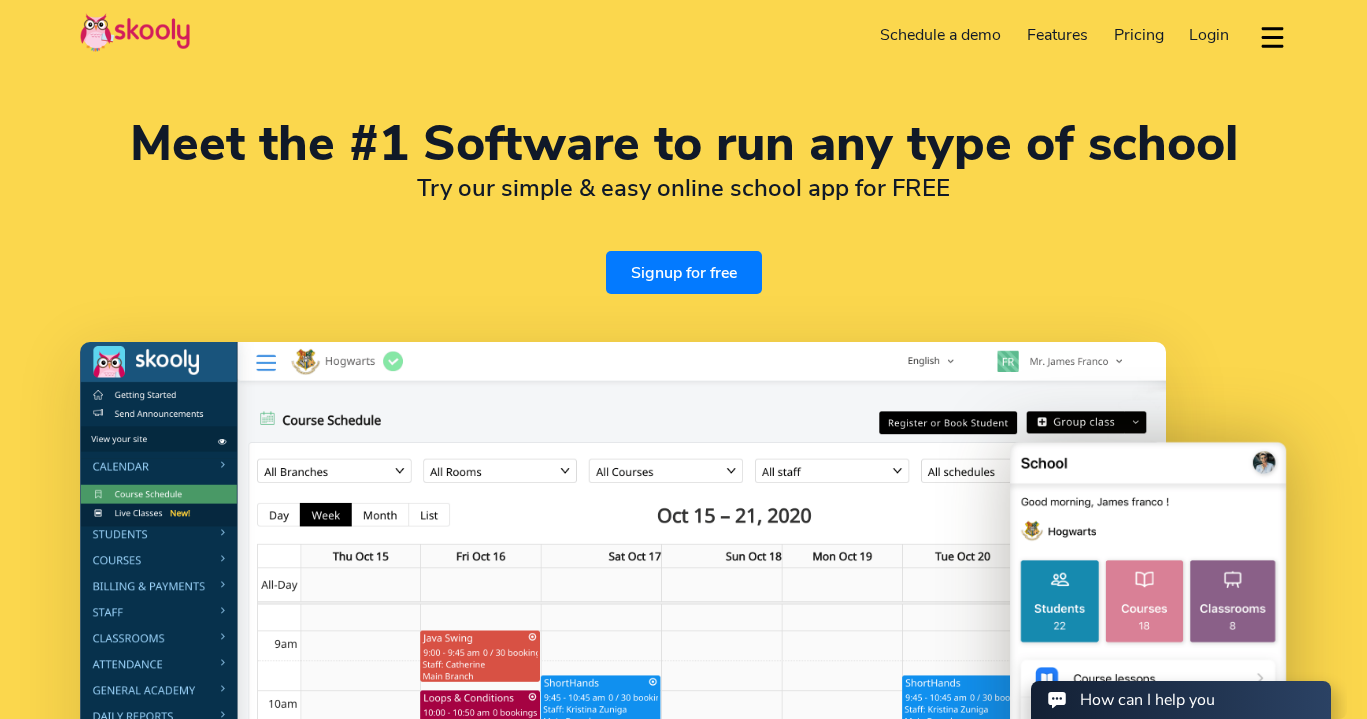 click on "Meet the #1 Software to run any type of school Try our simple & easy online school app for FREE Signup for free" at bounding box center [683, 207] 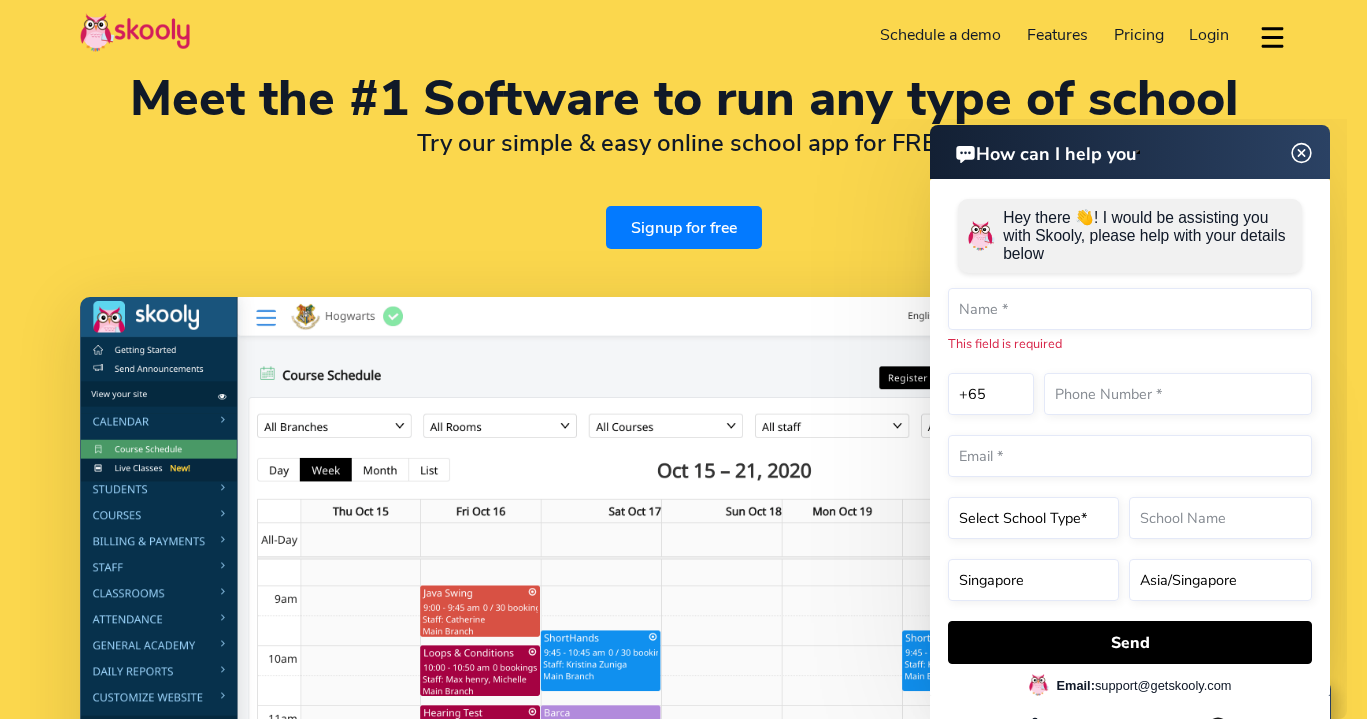 scroll, scrollTop: 0, scrollLeft: 0, axis: both 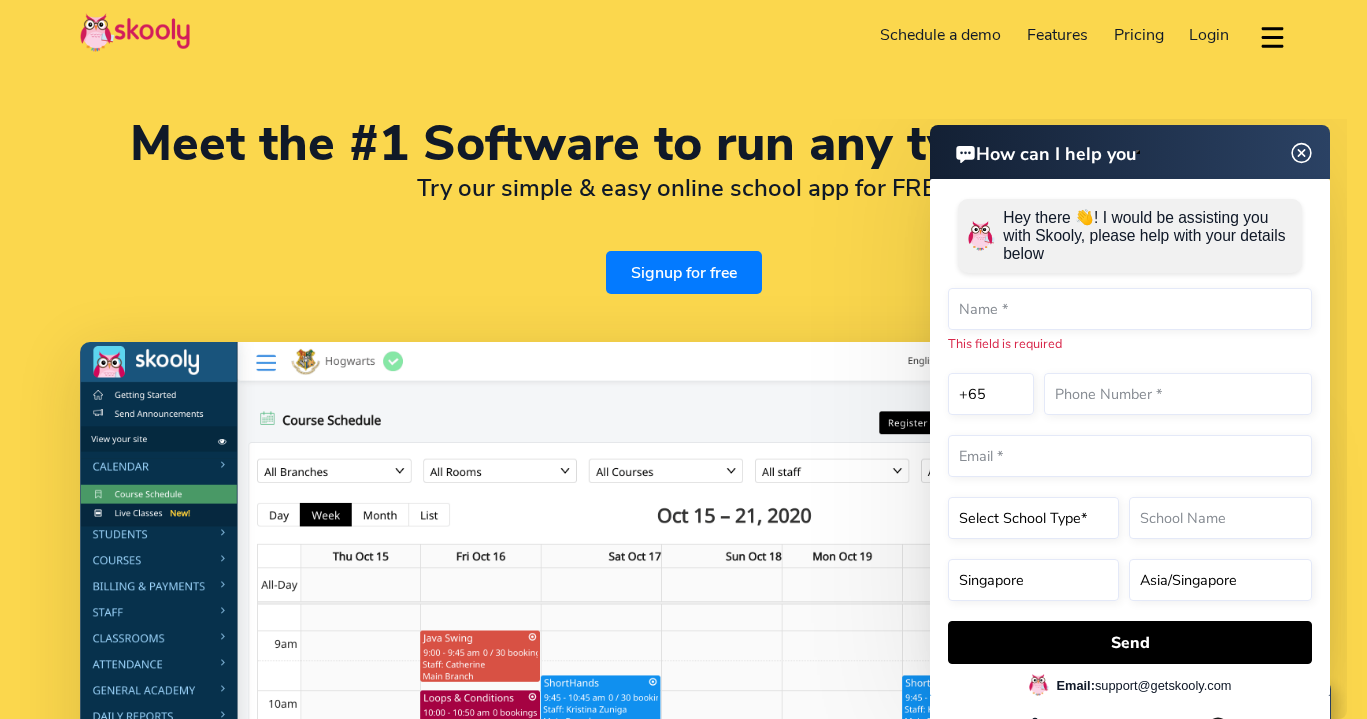 click 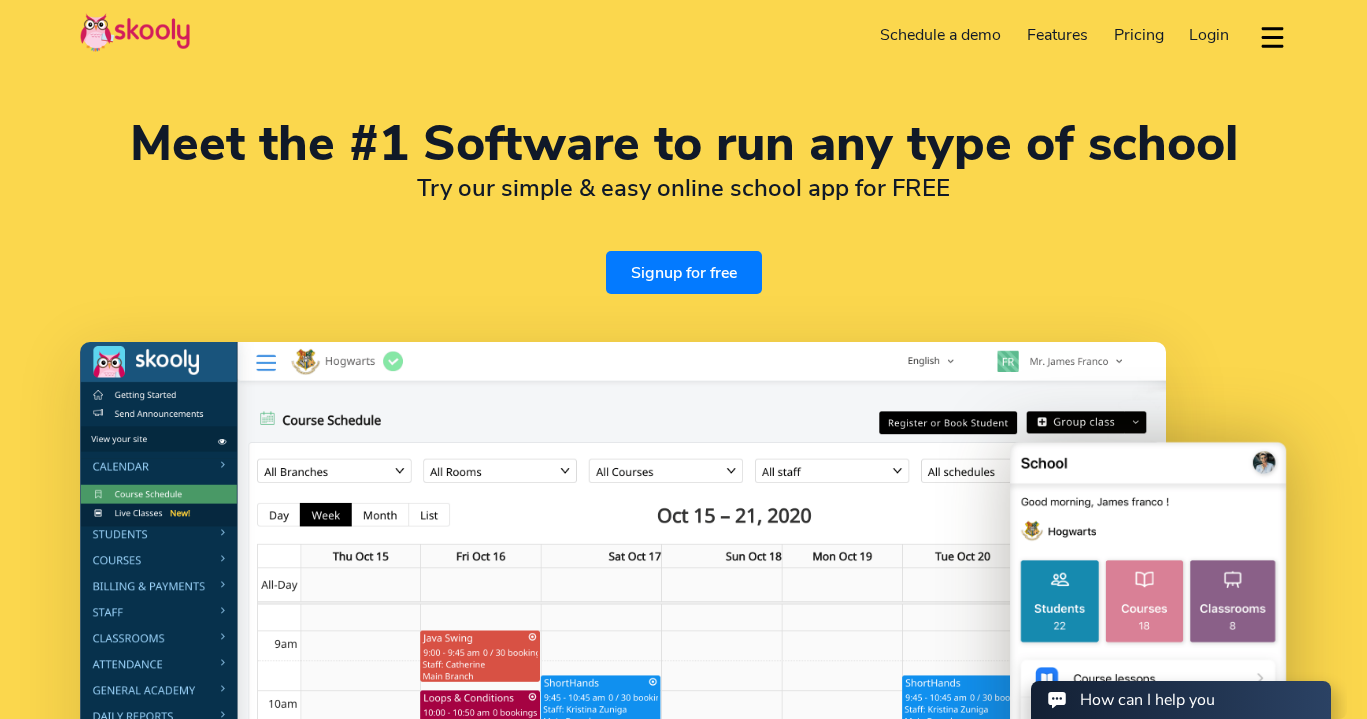 click on "Schedule a demo" at bounding box center (941, 35) 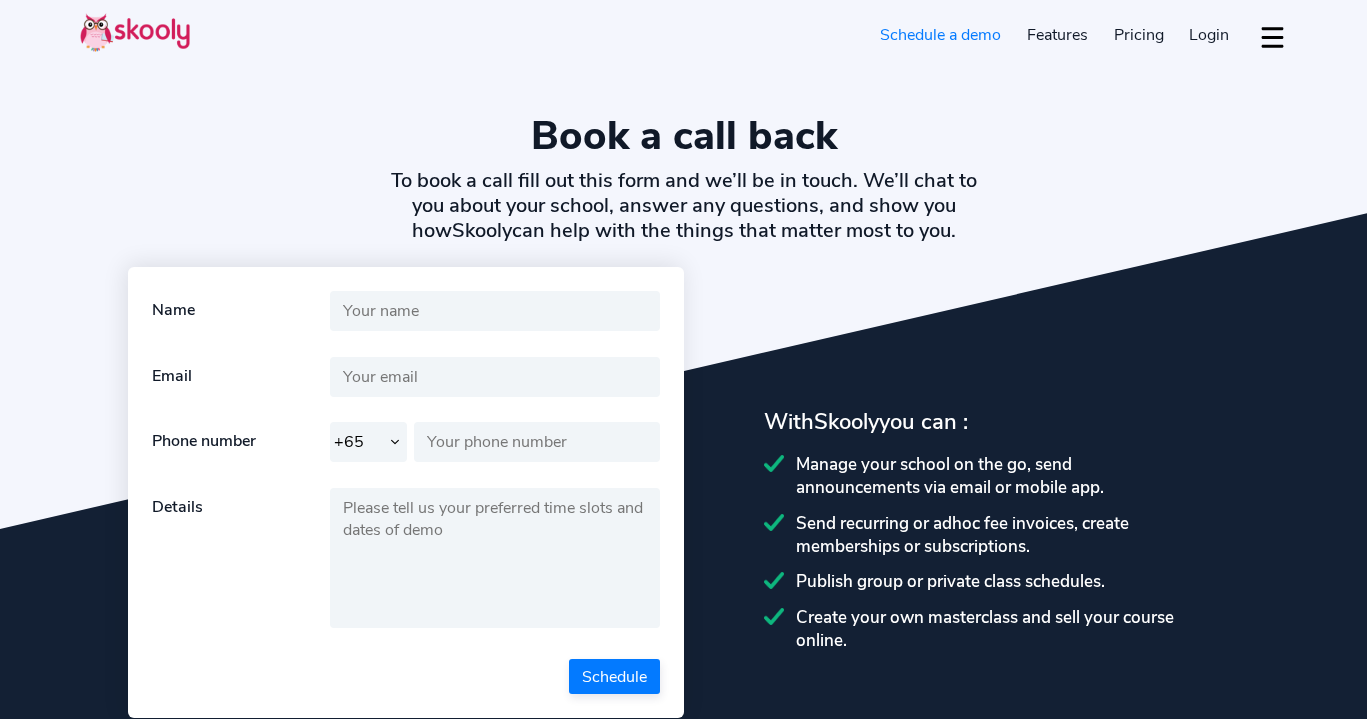 select on "65" 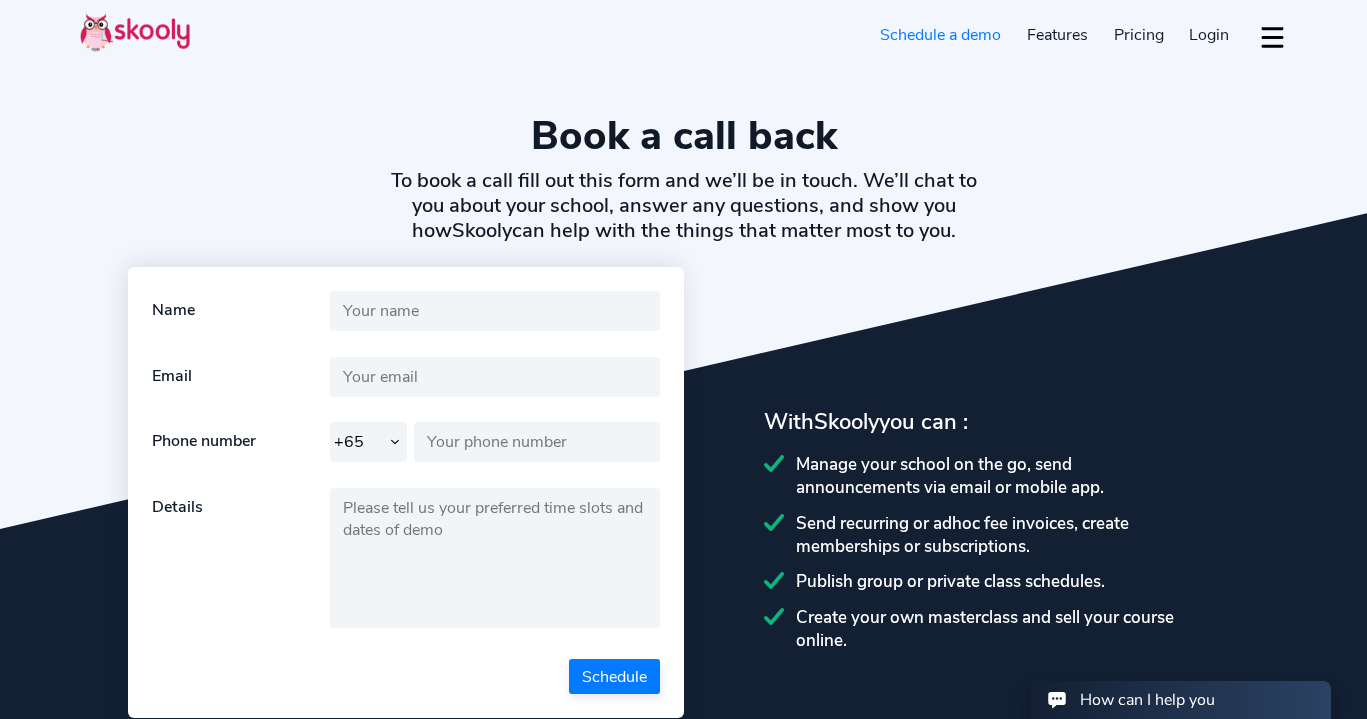 scroll, scrollTop: 0, scrollLeft: 0, axis: both 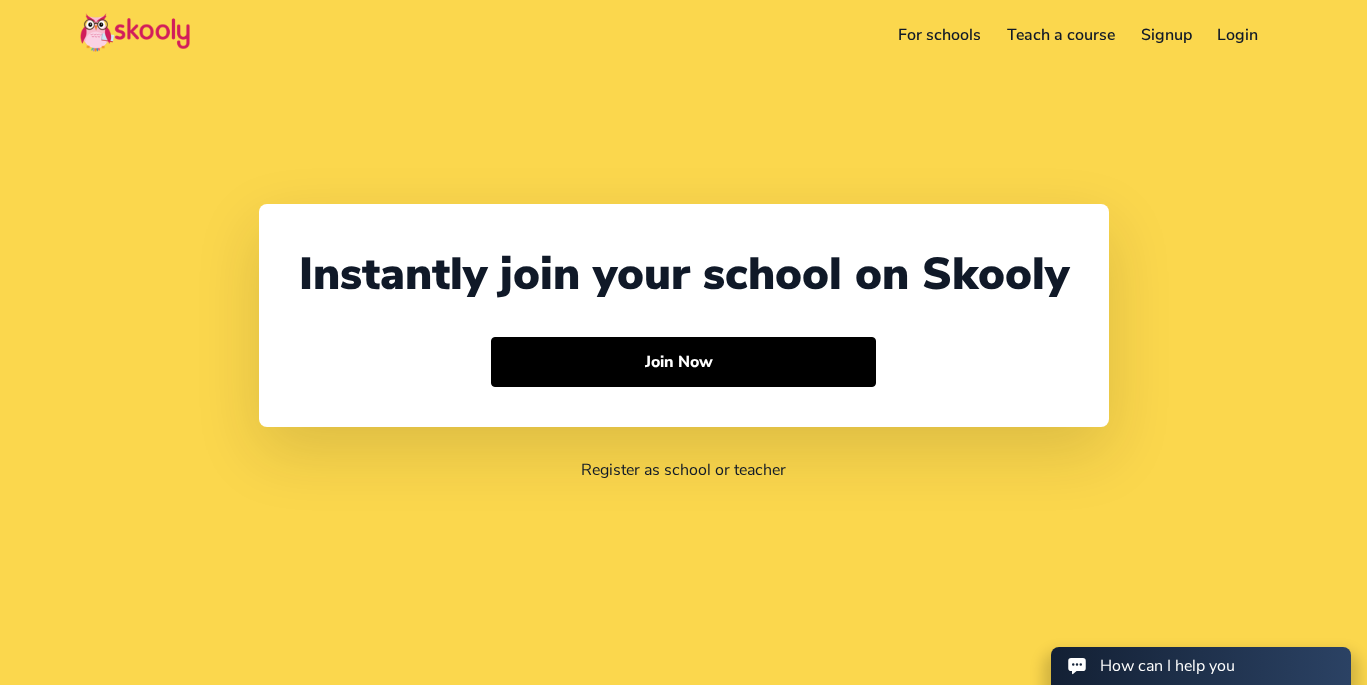 select on "65" 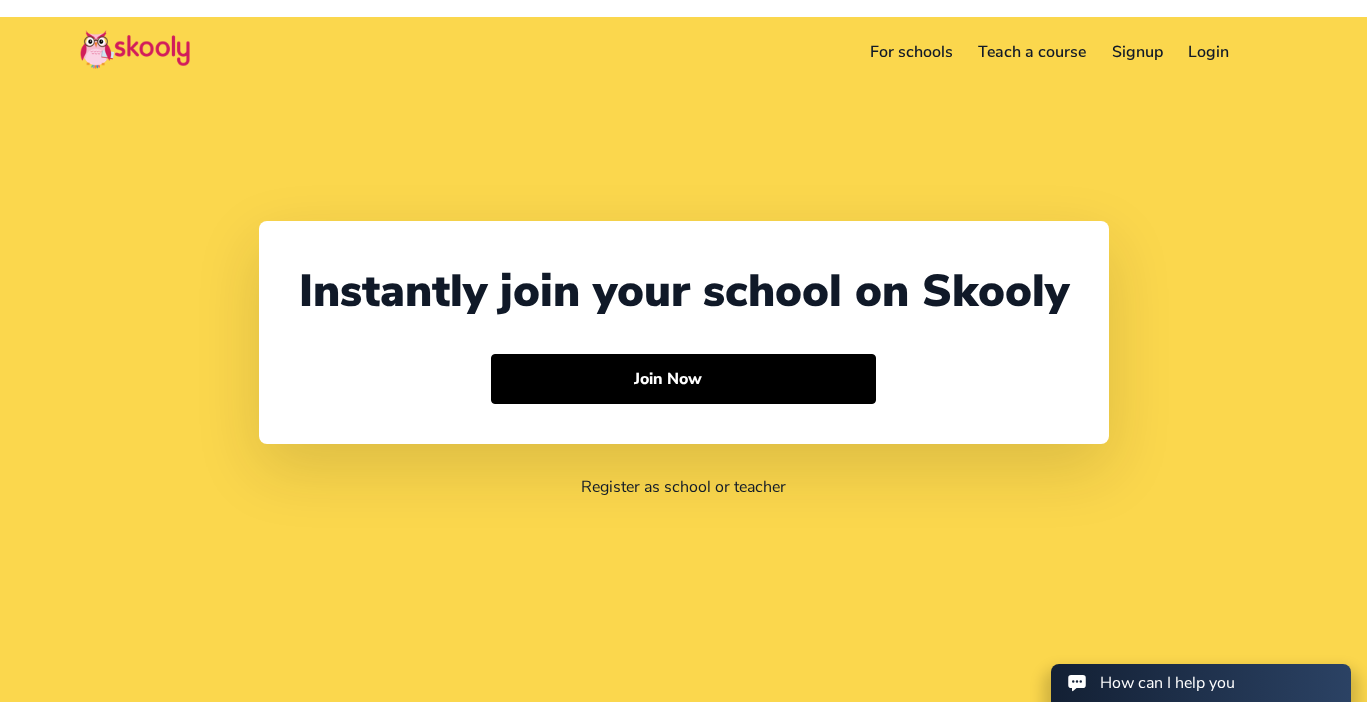scroll, scrollTop: 0, scrollLeft: 0, axis: both 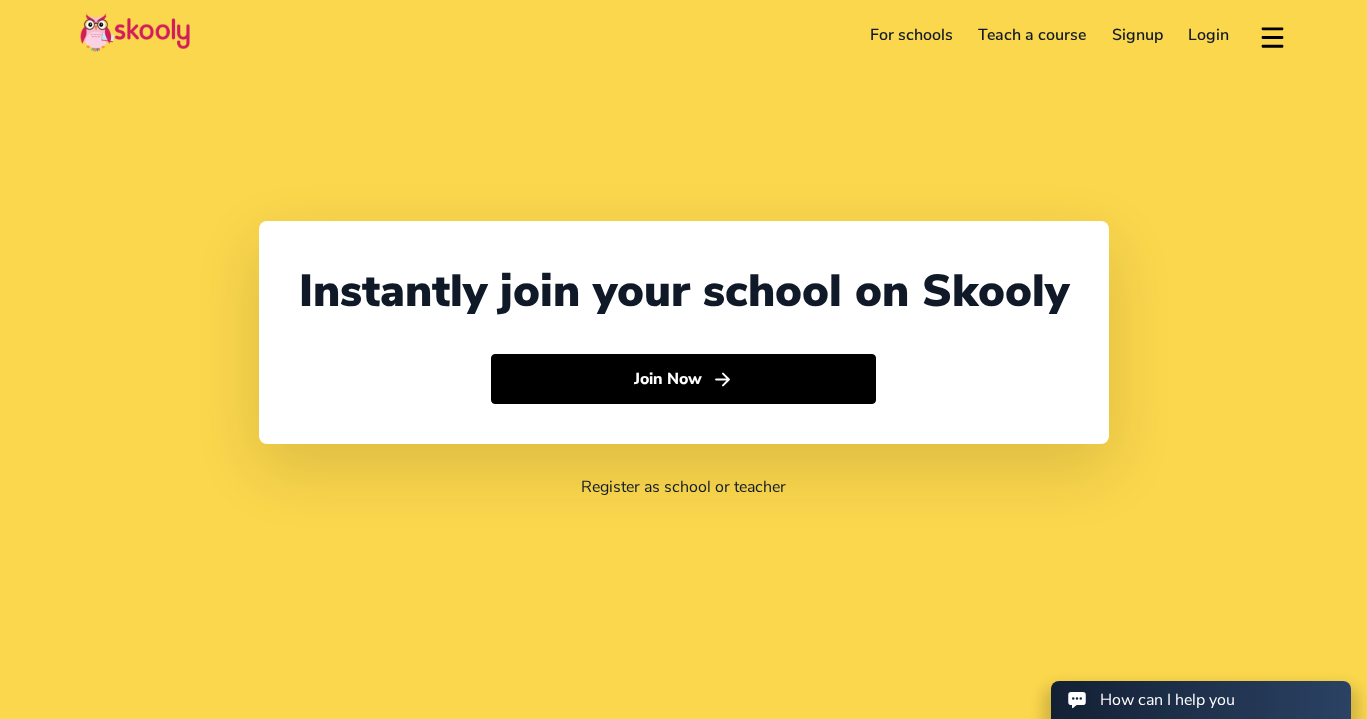 select on "65" 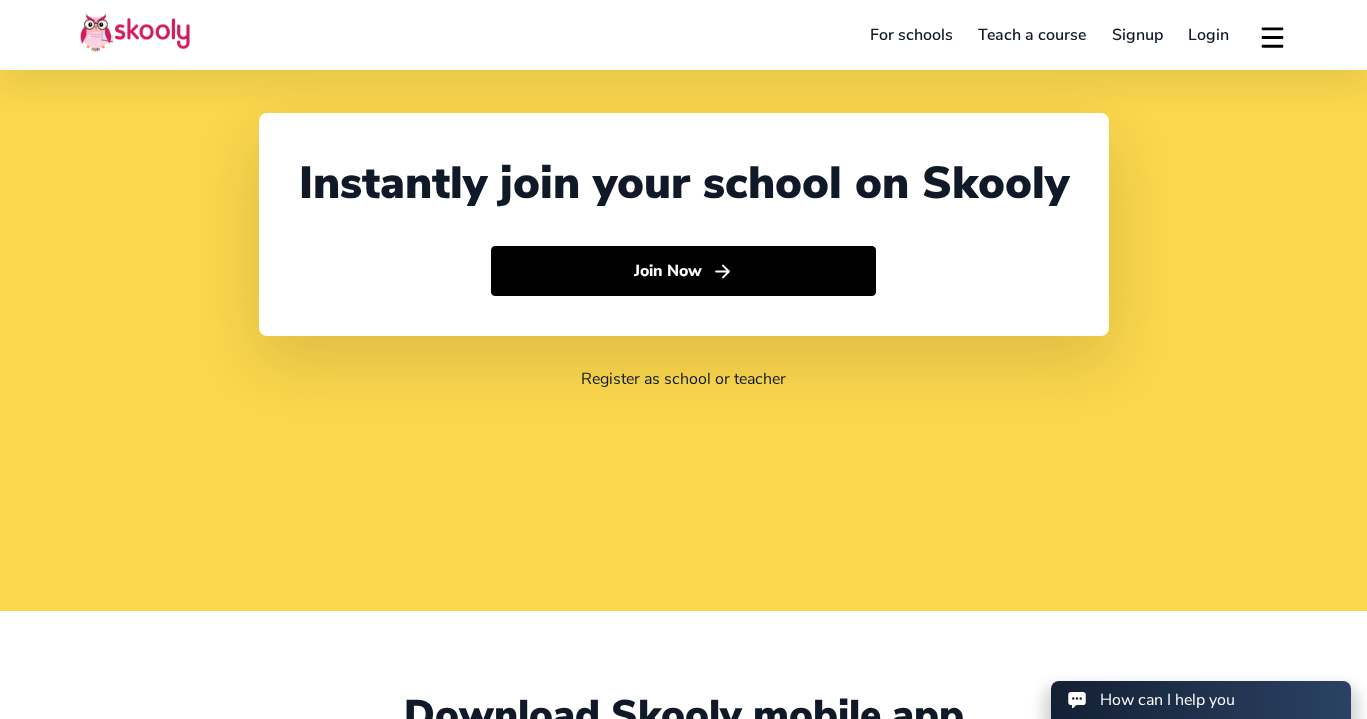 scroll, scrollTop: 0, scrollLeft: 0, axis: both 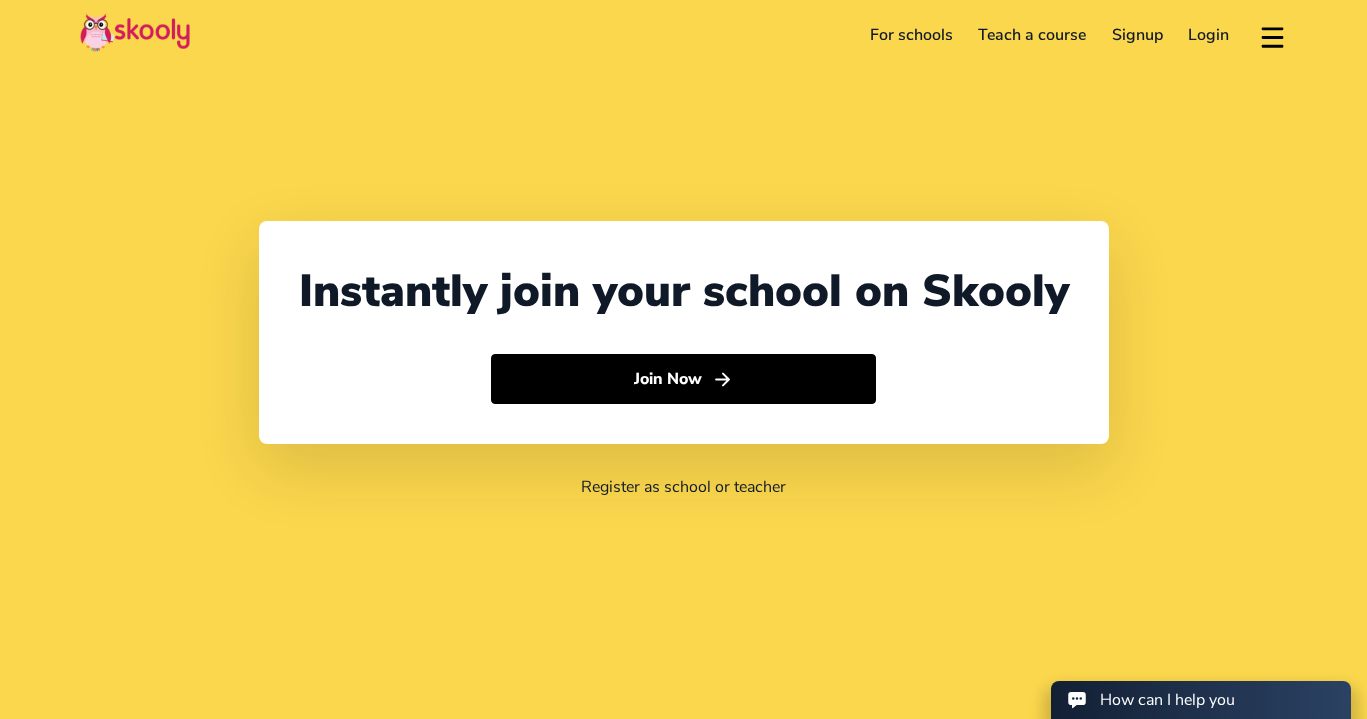 click on "For schools" 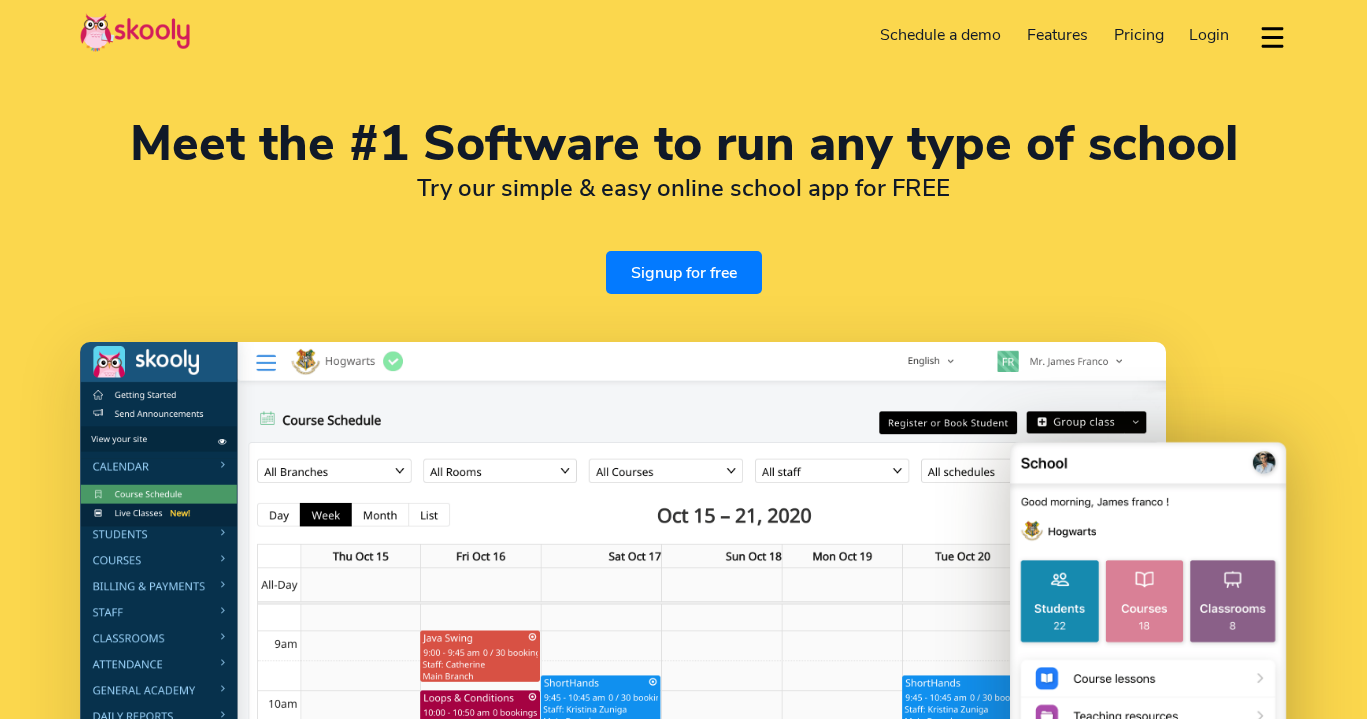 select on "en" 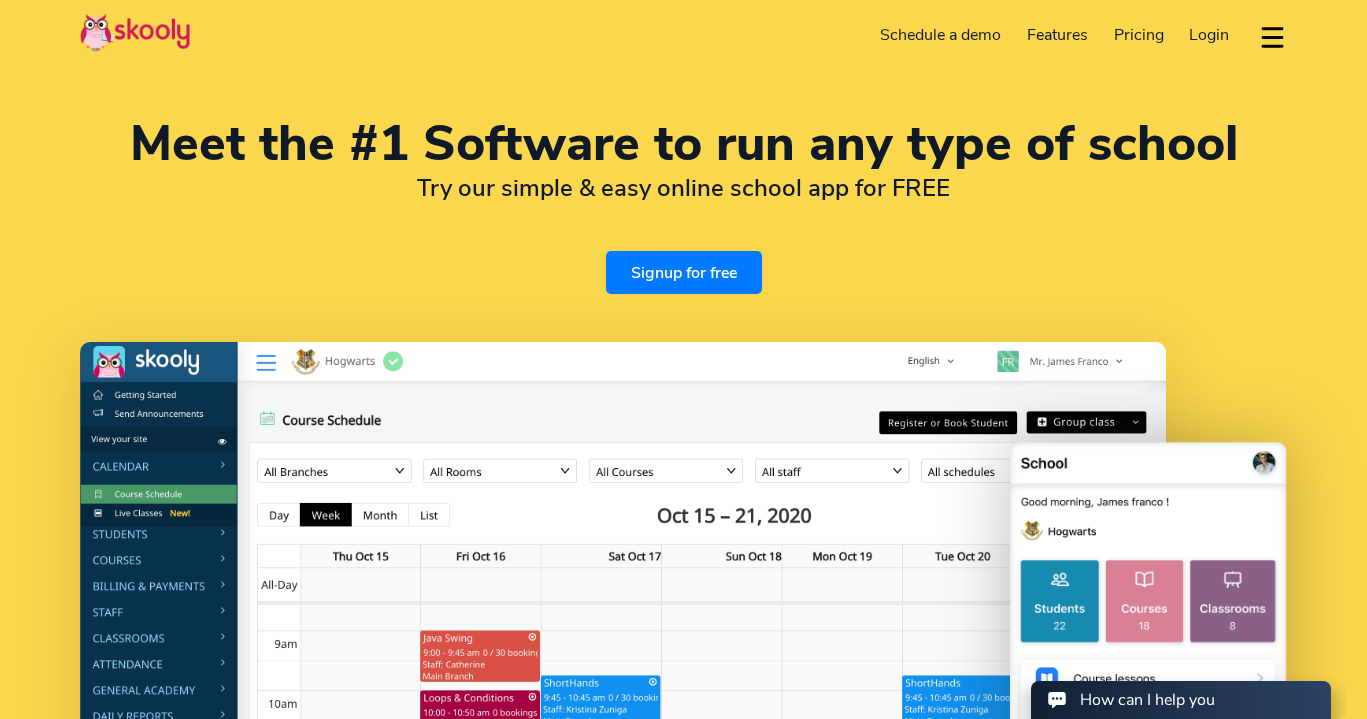 scroll, scrollTop: 0, scrollLeft: 0, axis: both 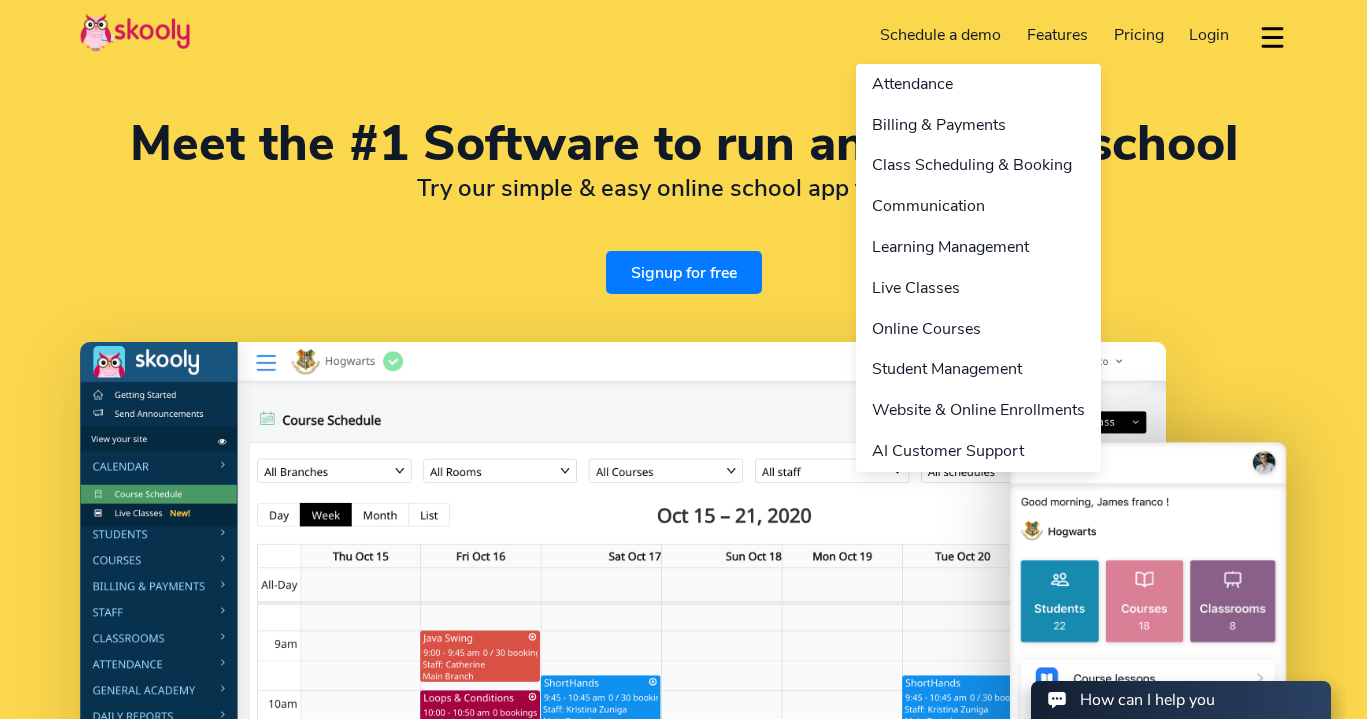 click on "Features" at bounding box center (1057, 35) 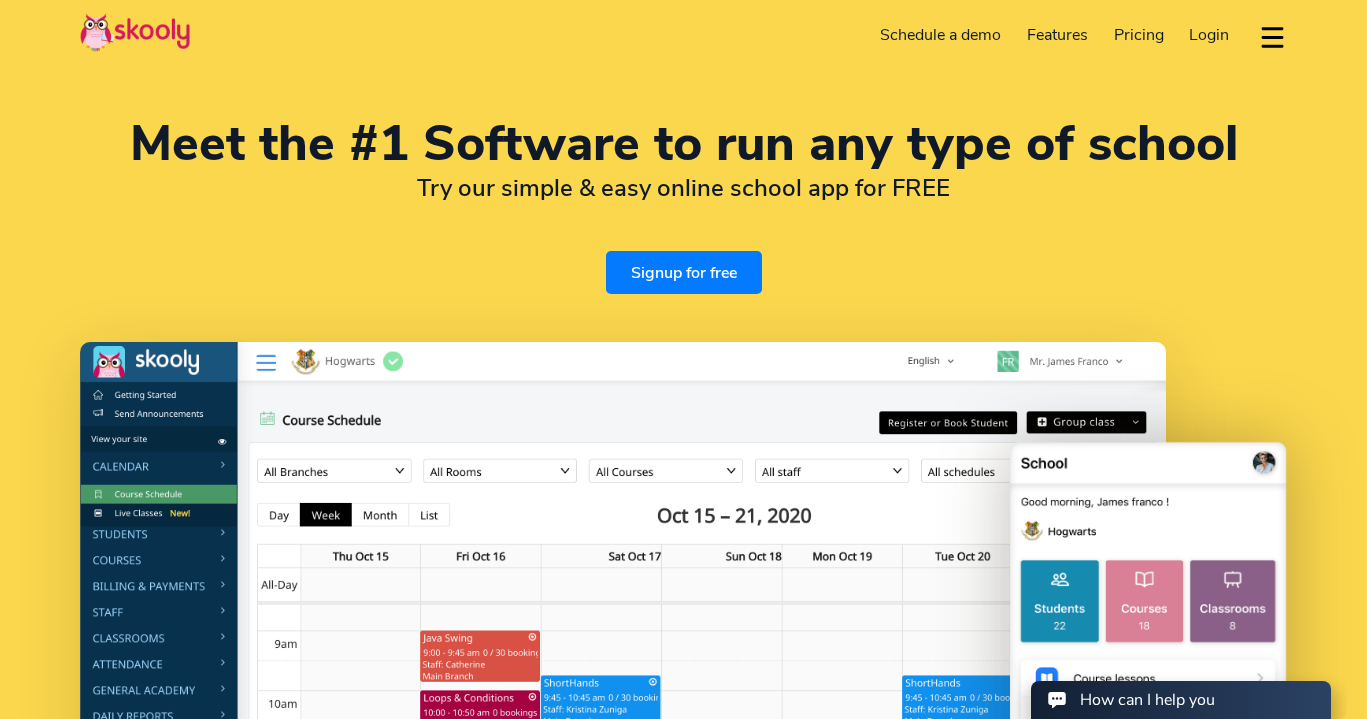 click on "Pricing" at bounding box center (1139, 35) 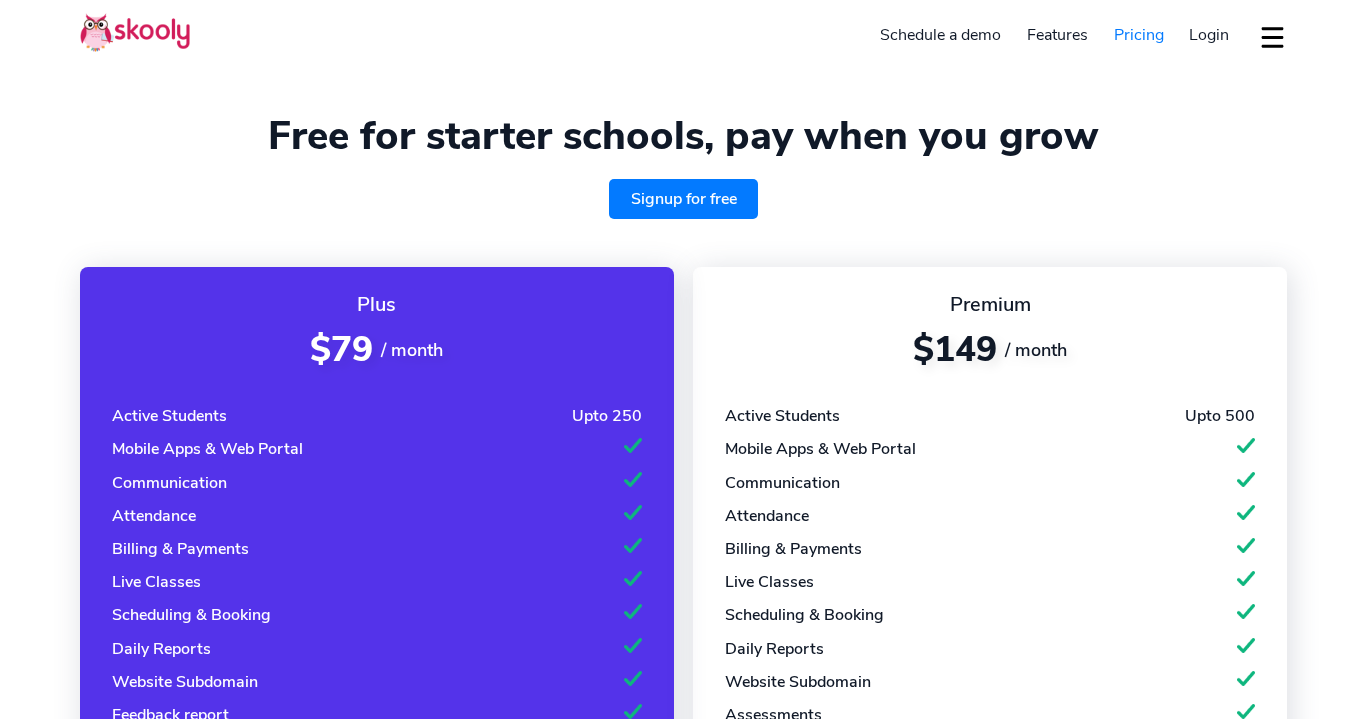 select on "en" 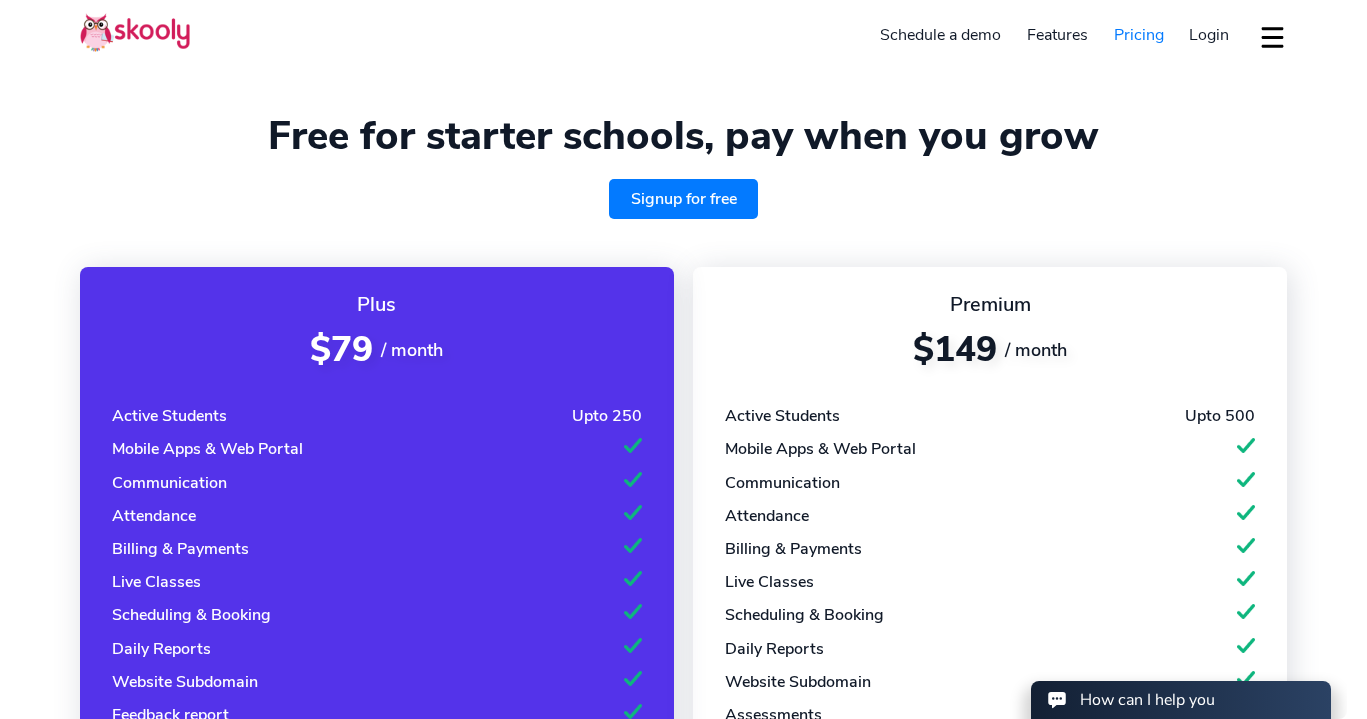 scroll, scrollTop: 0, scrollLeft: 0, axis: both 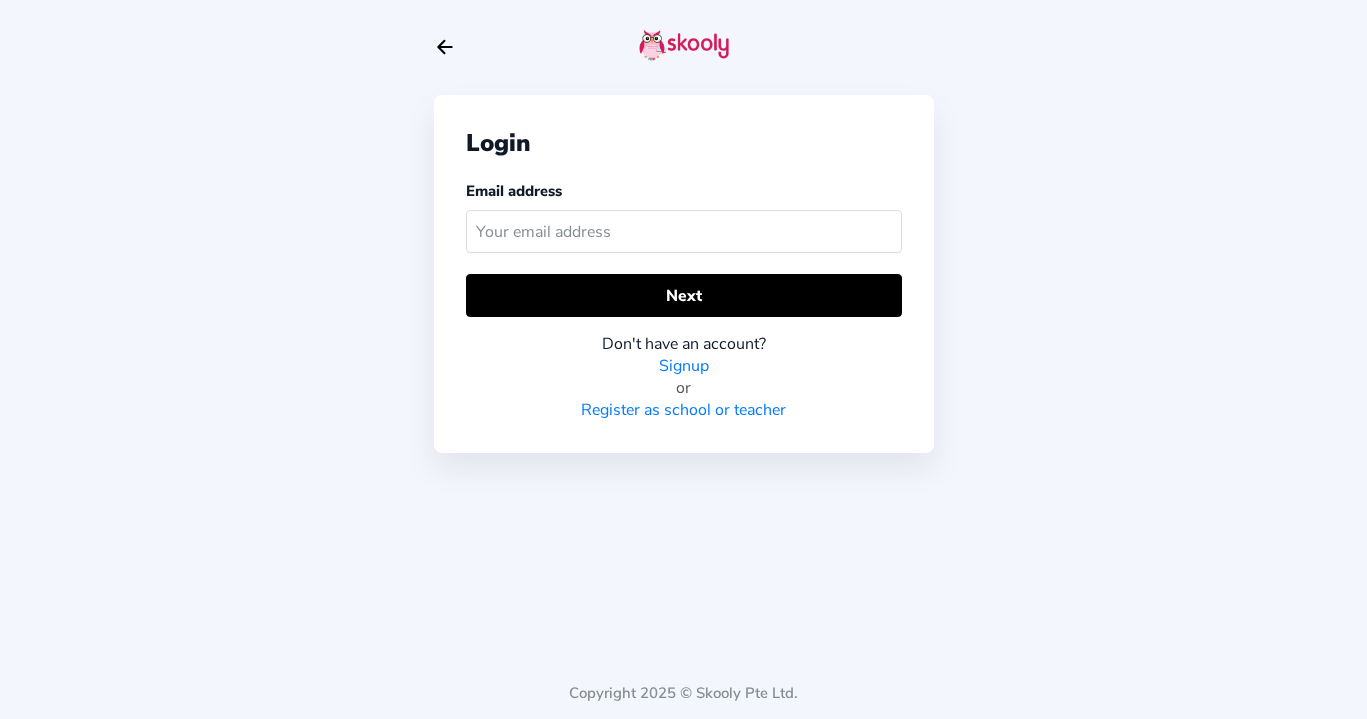 click 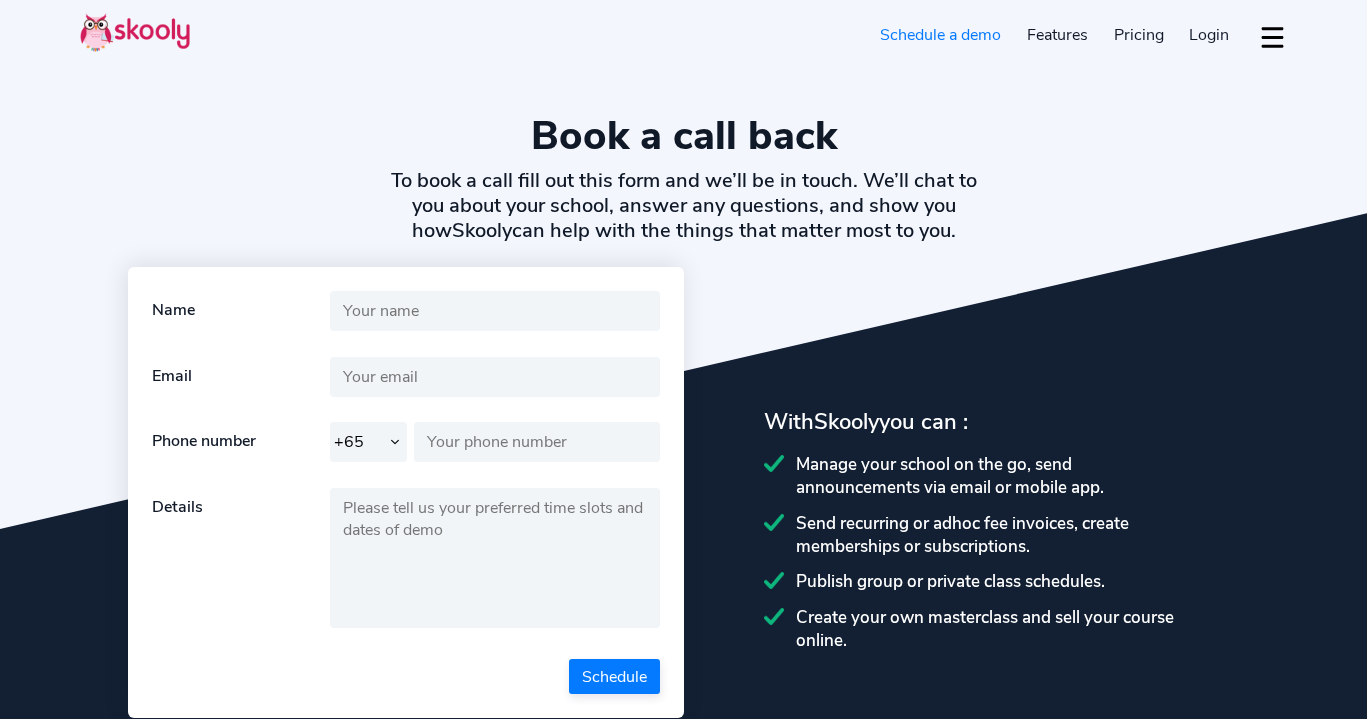 select on "65" 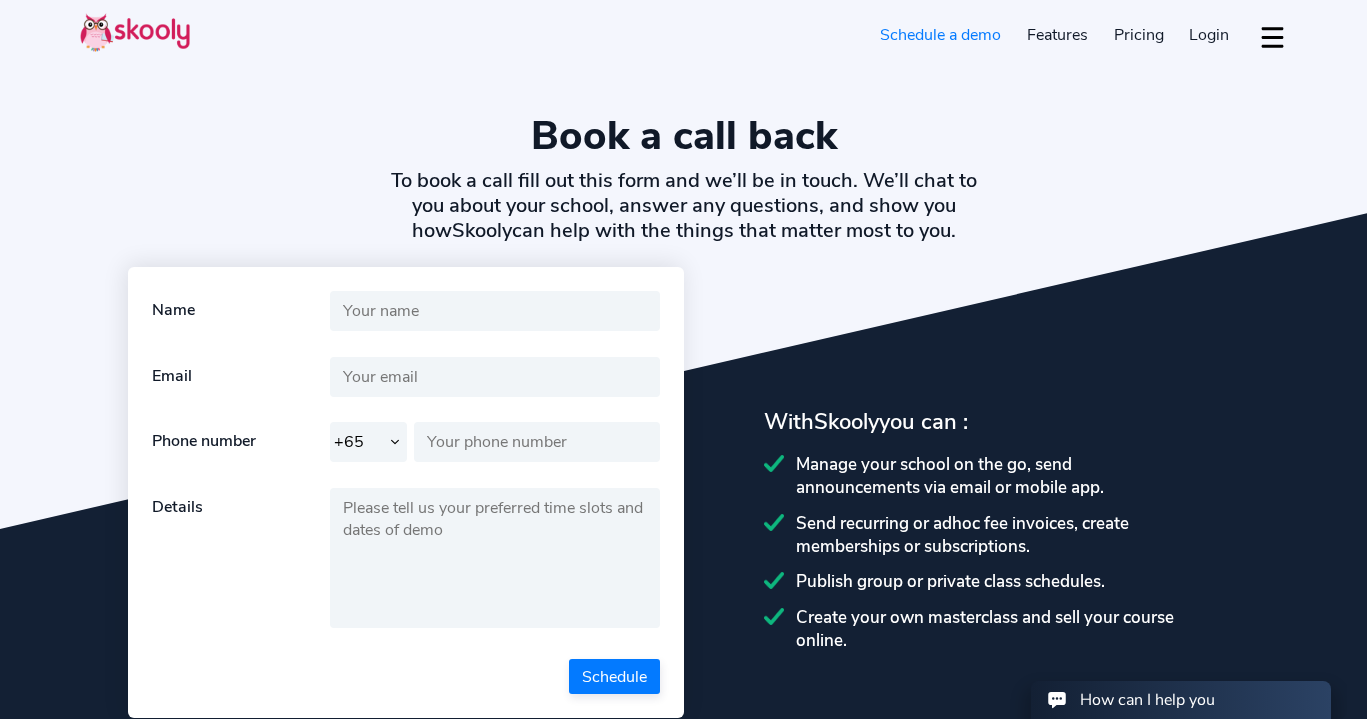 scroll, scrollTop: 0, scrollLeft: 0, axis: both 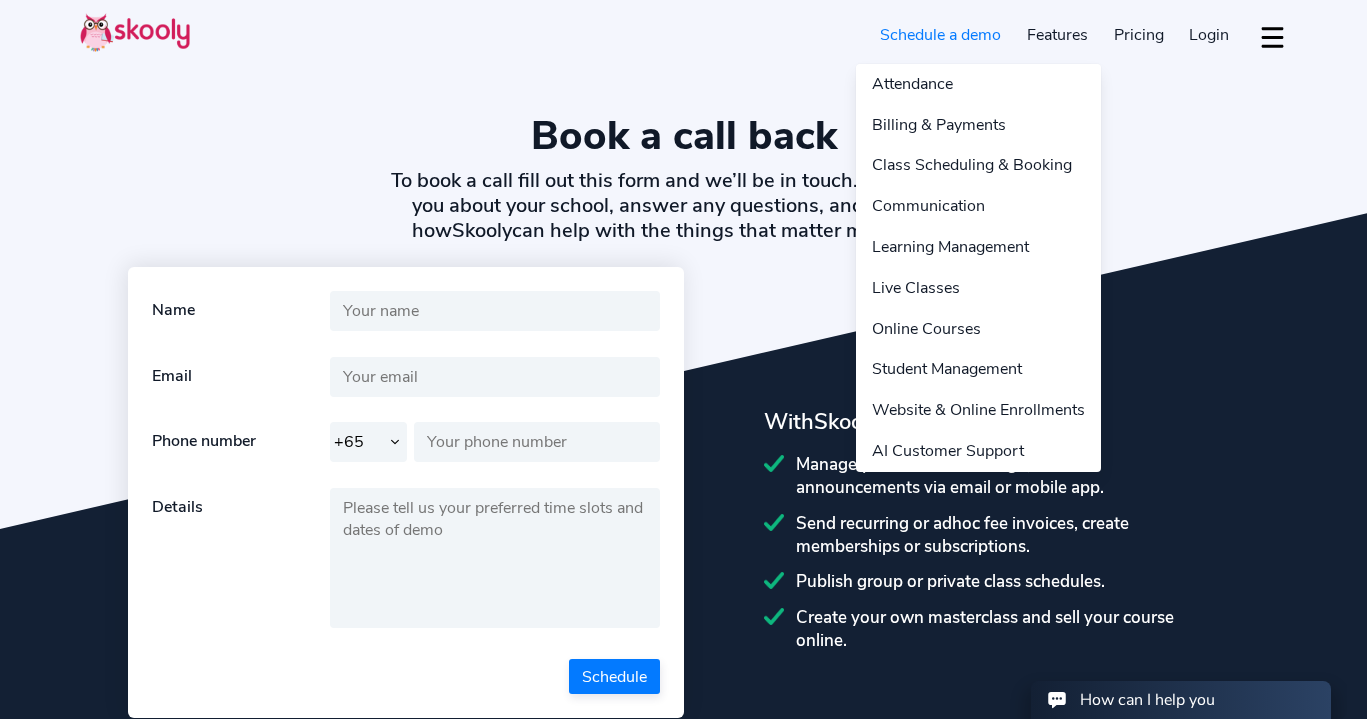 click on "Features" at bounding box center (1057, 35) 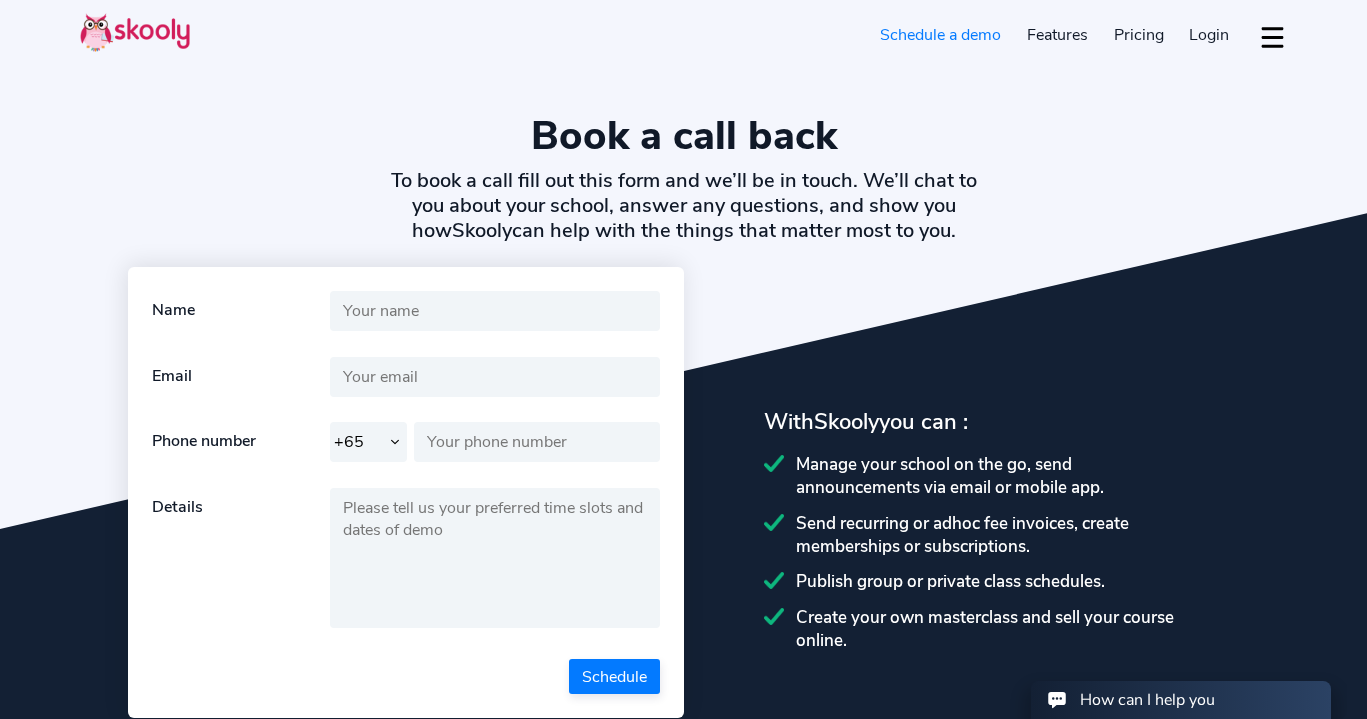 click on "Login" at bounding box center [1209, 35] 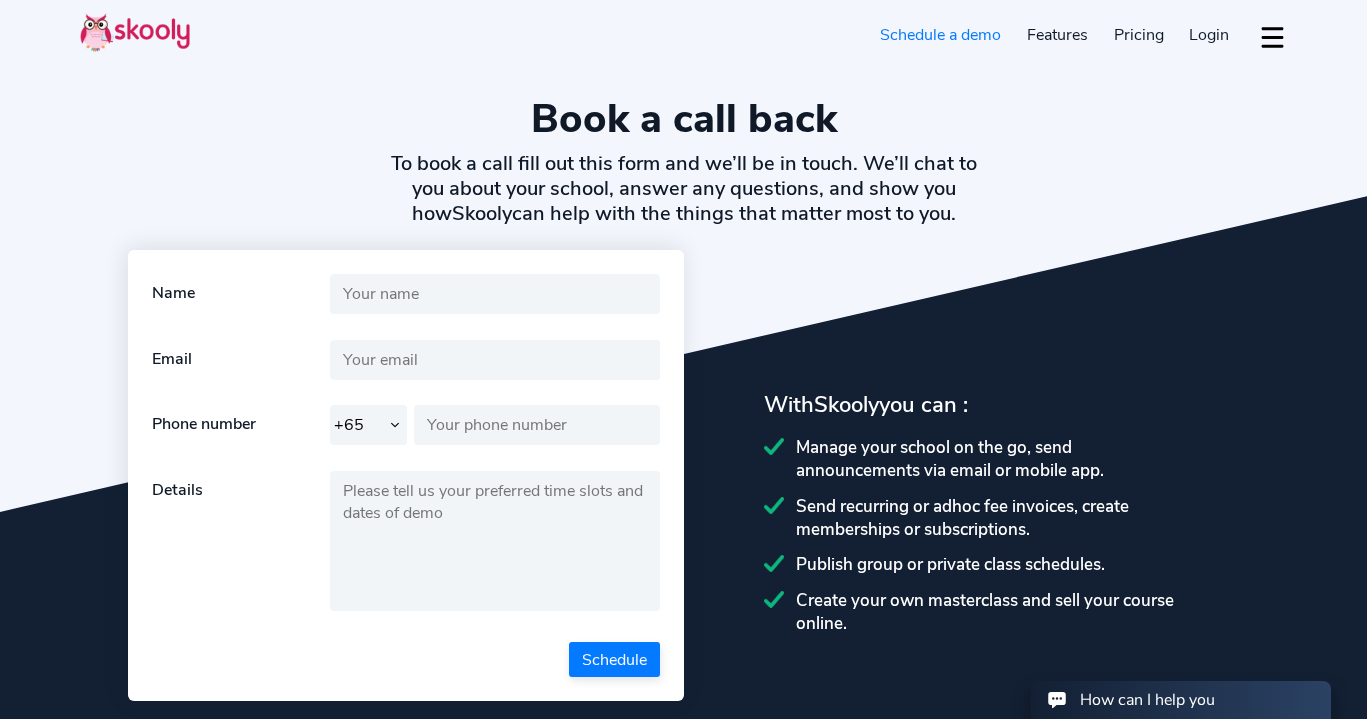scroll, scrollTop: 0, scrollLeft: 0, axis: both 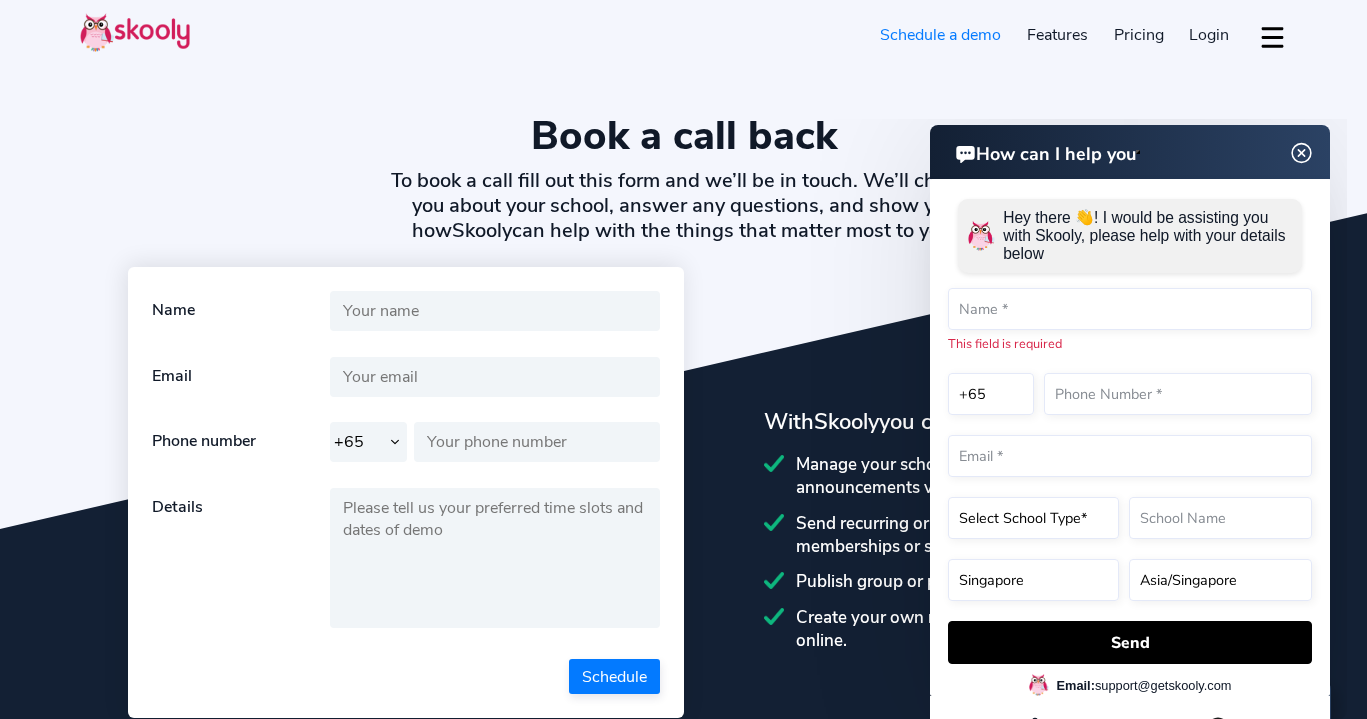 click 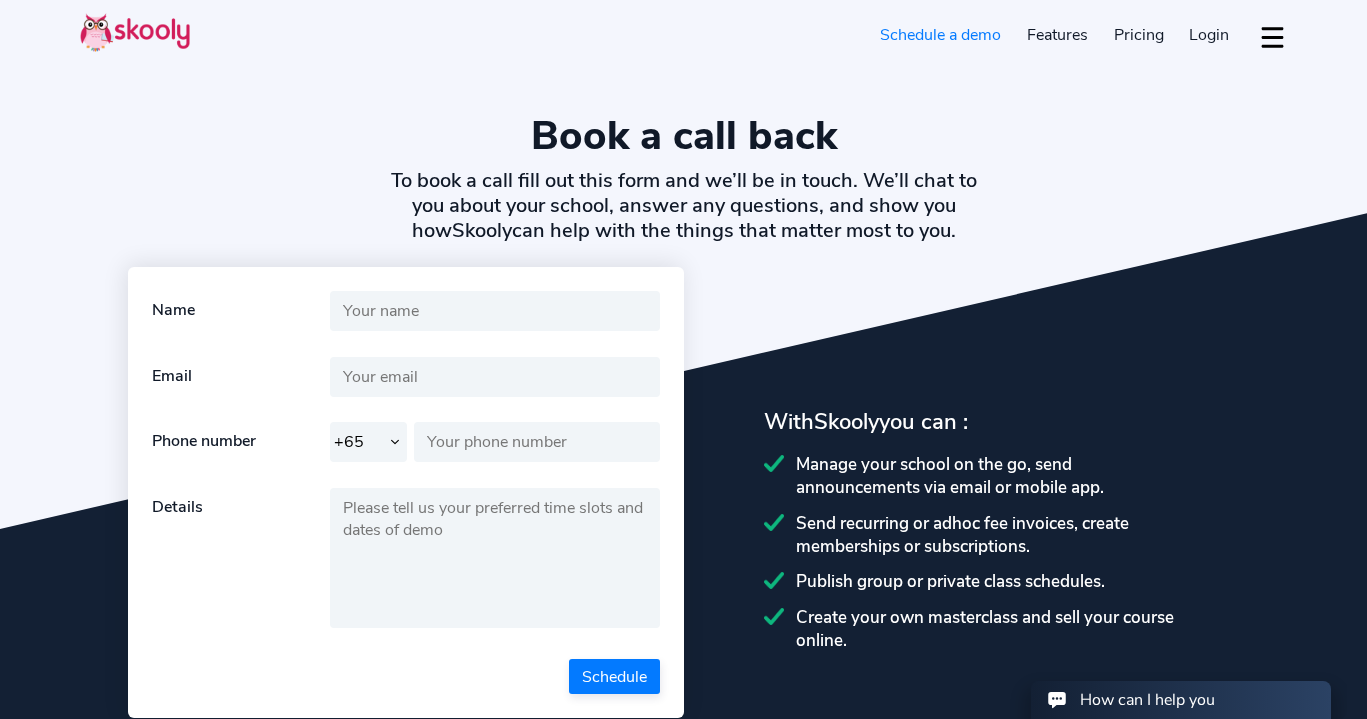 click on "Pricing" at bounding box center (1139, 35) 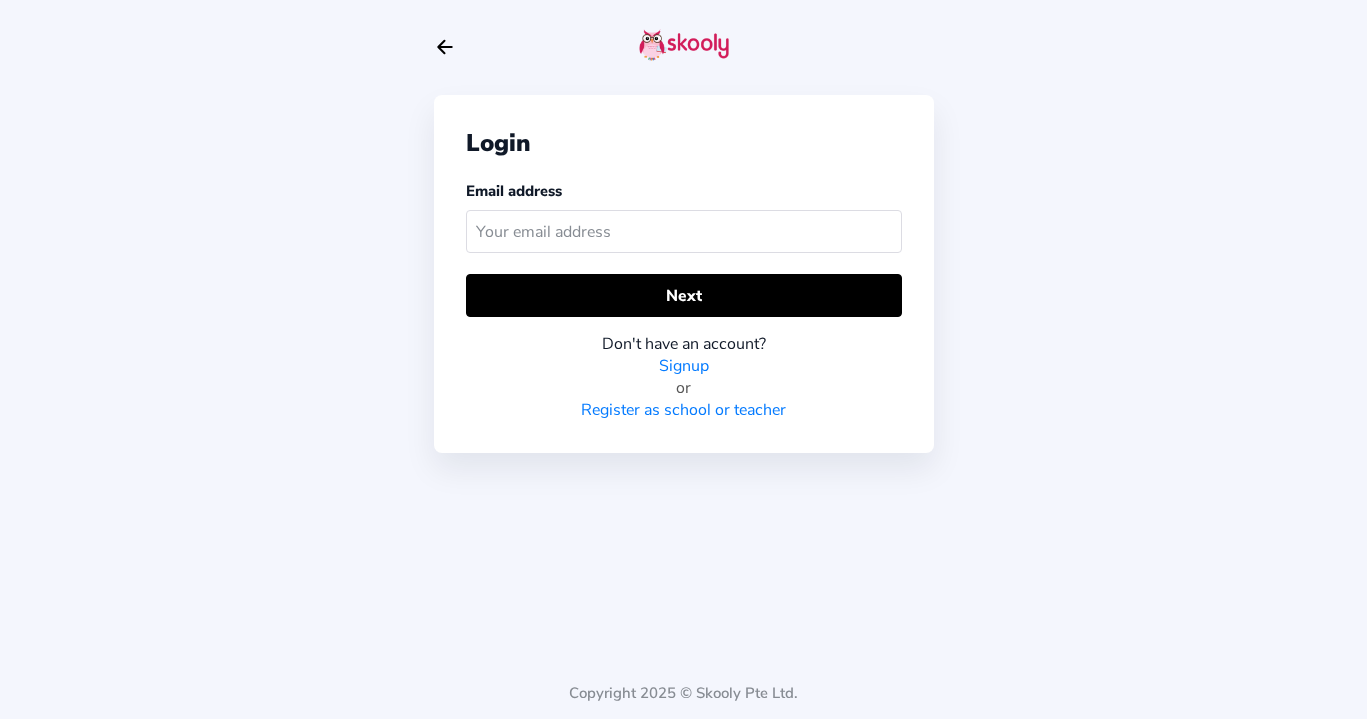scroll, scrollTop: 0, scrollLeft: 0, axis: both 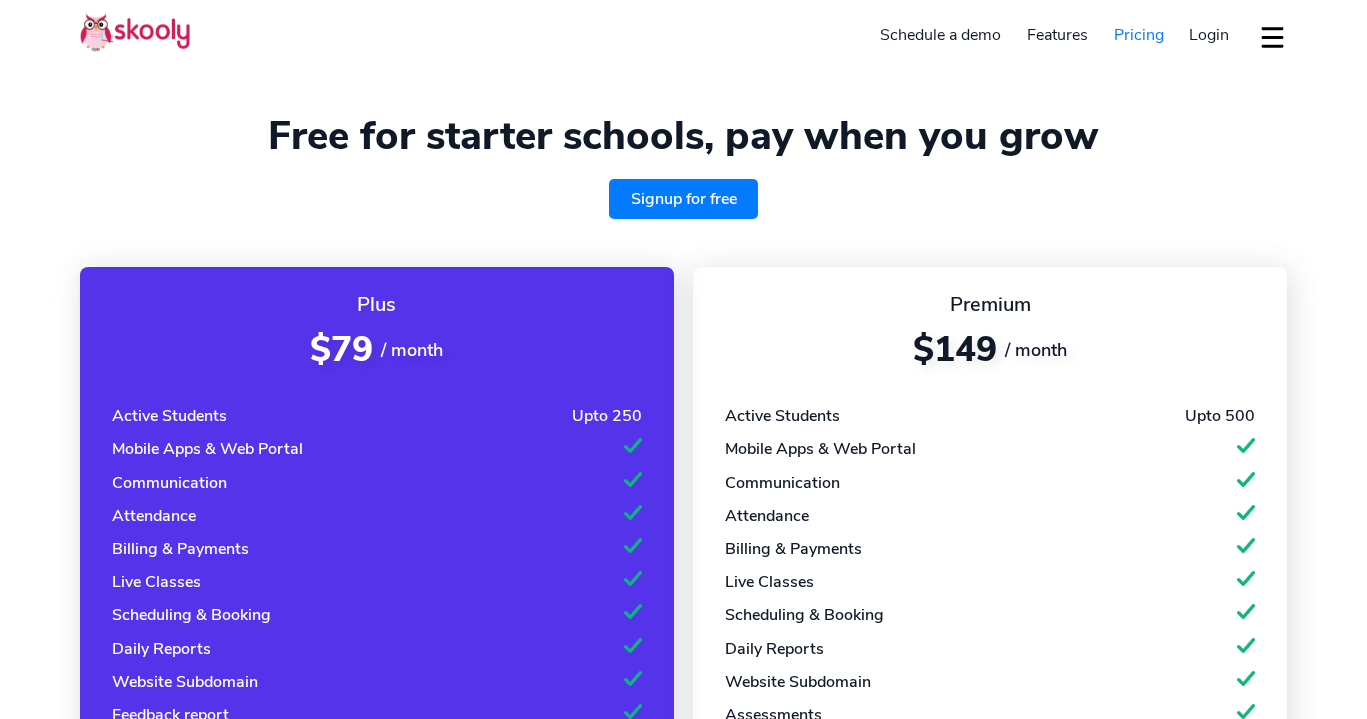 select on "en" 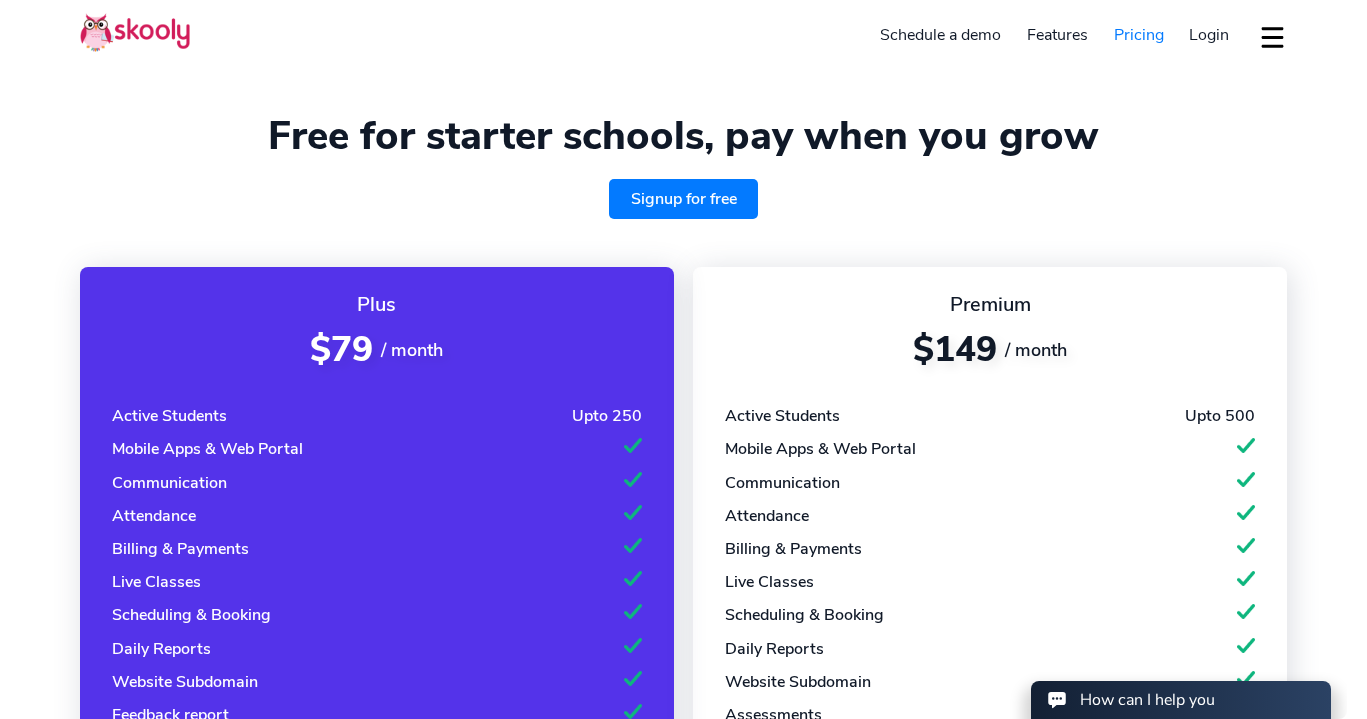 scroll, scrollTop: 0, scrollLeft: 0, axis: both 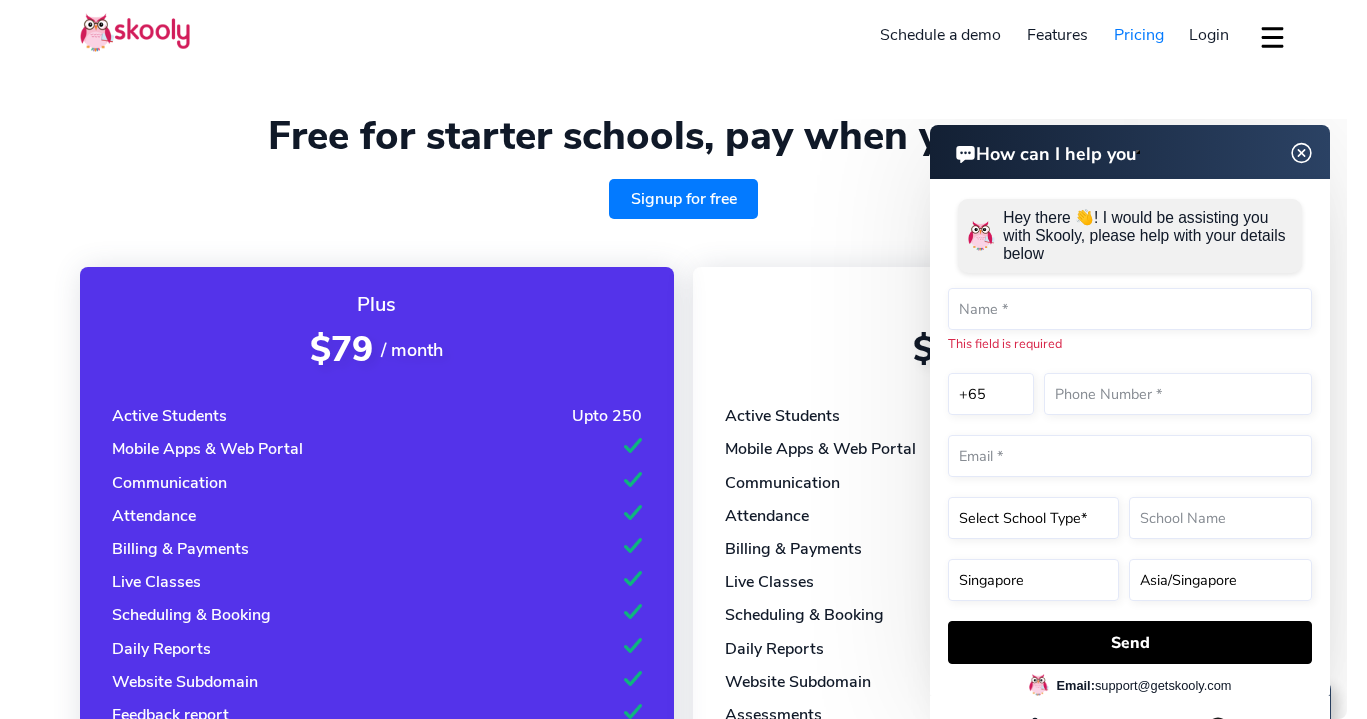 drag, startPoint x: 1308, startPoint y: 149, endPoint x: 2073, endPoint y: 270, distance: 774.5102 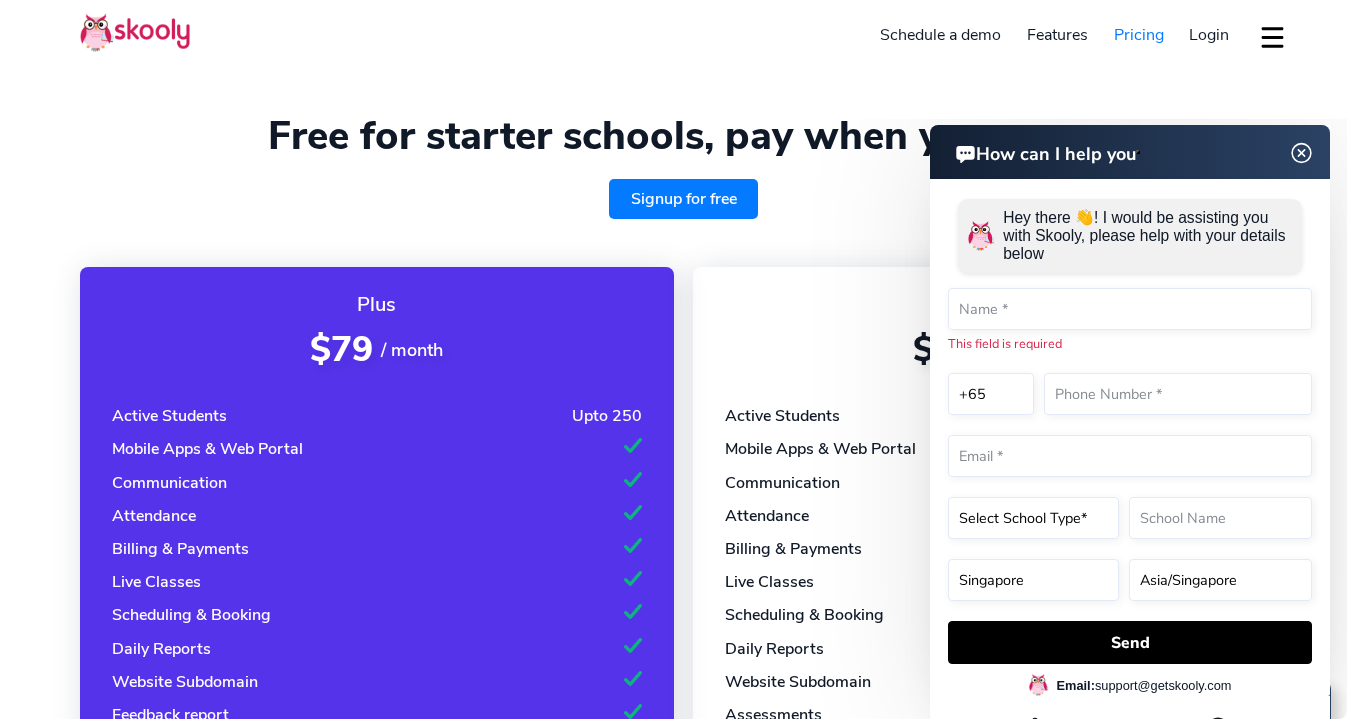 click 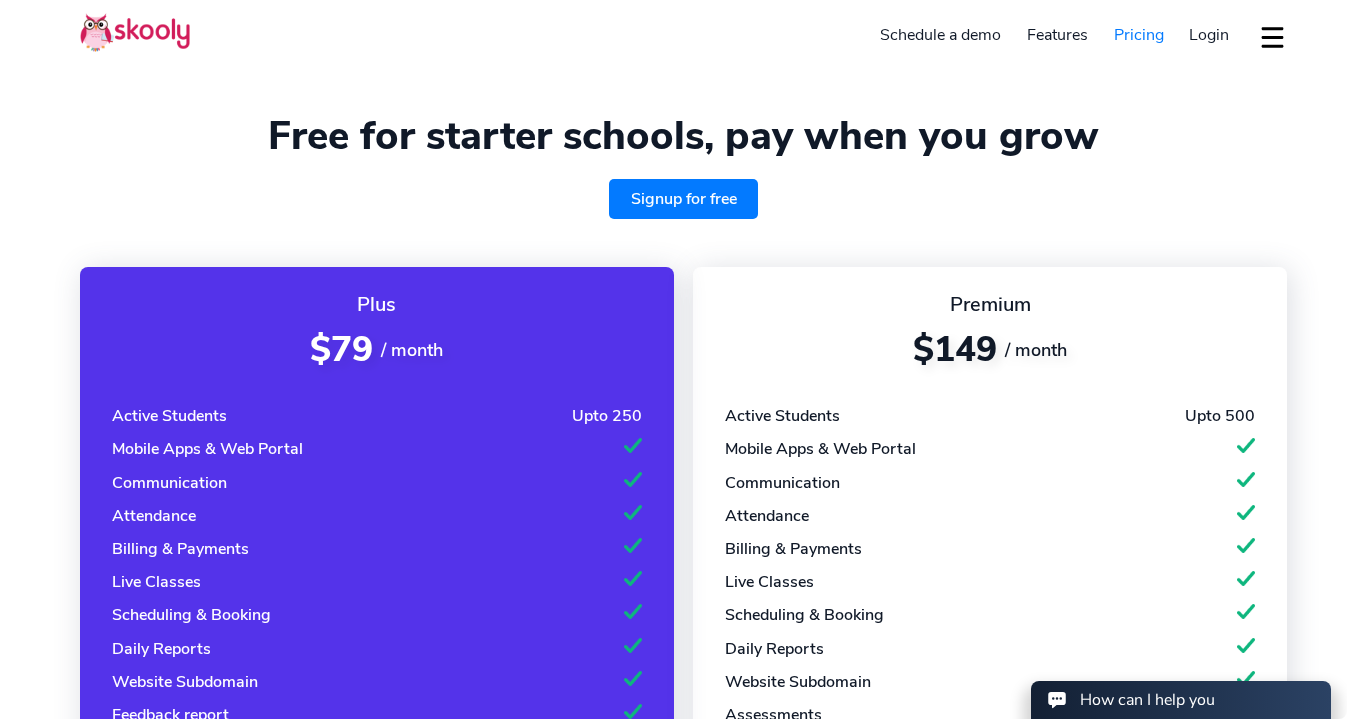 click on "Signup for free" at bounding box center [684, 199] 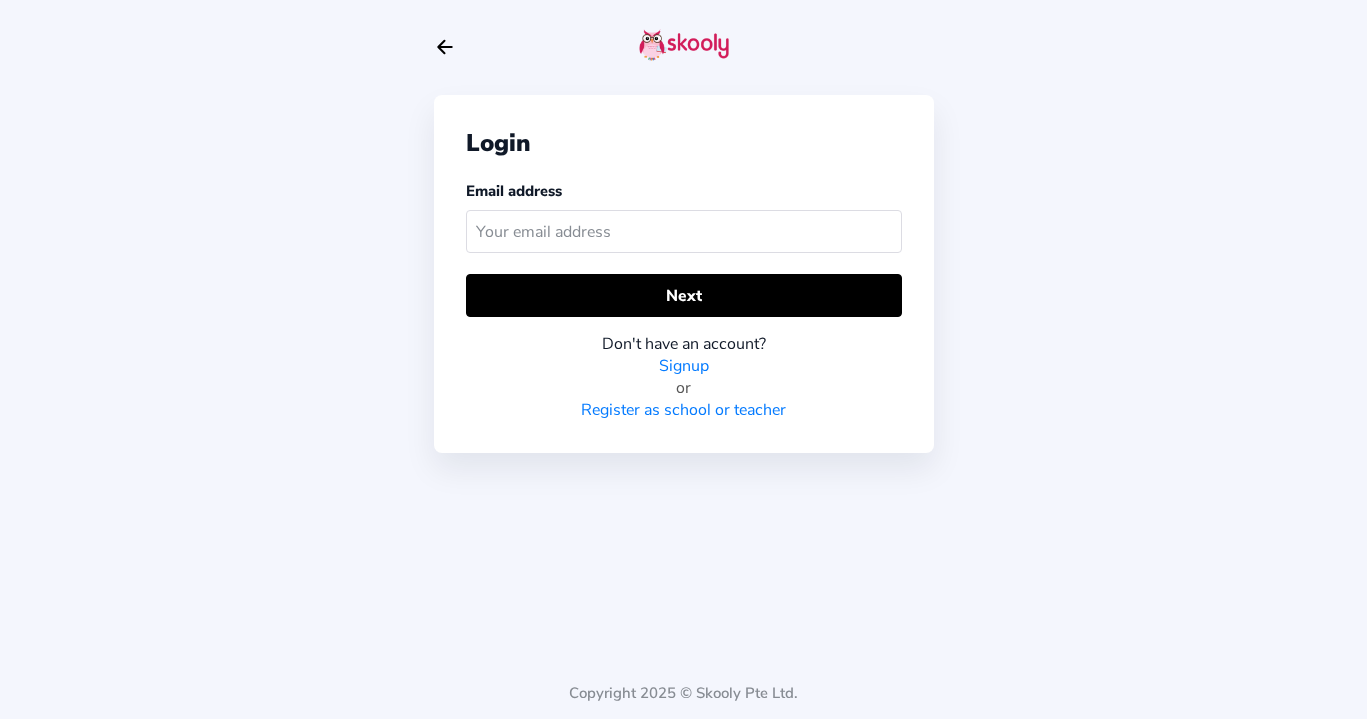 scroll, scrollTop: 0, scrollLeft: 0, axis: both 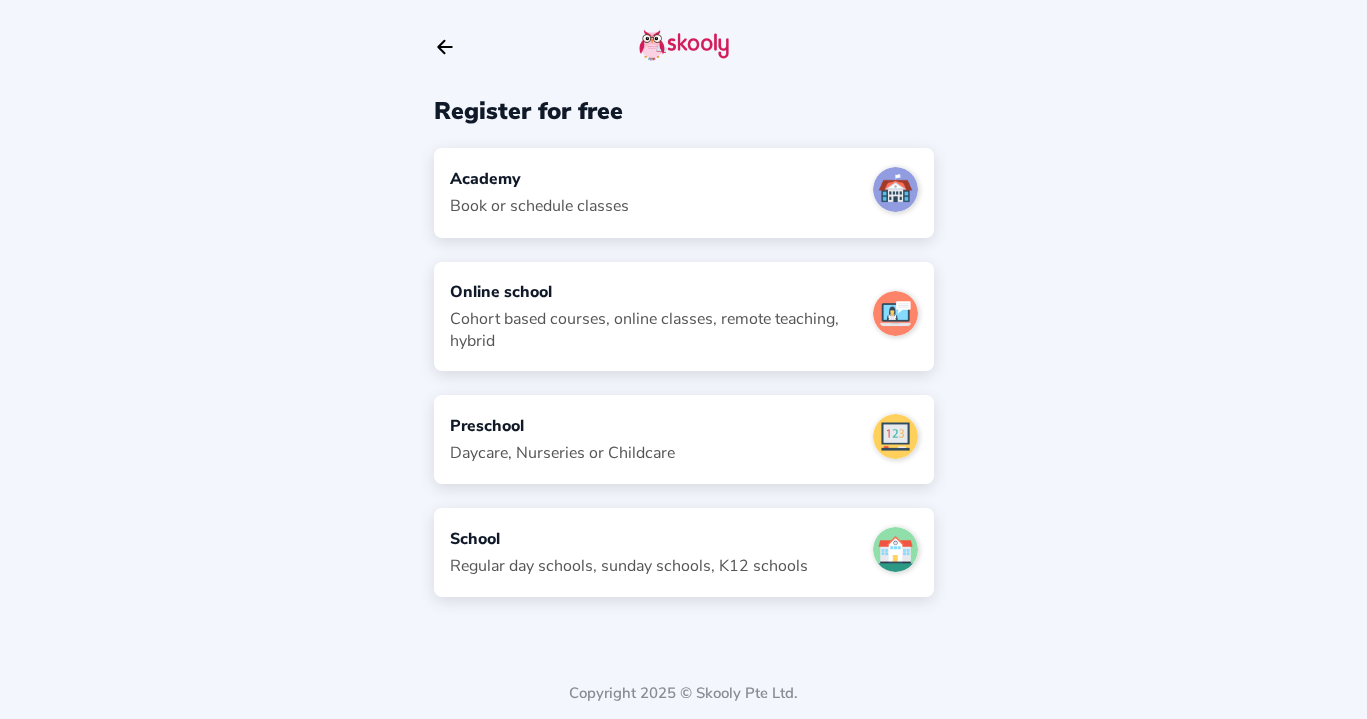 click on "Arrow Back" 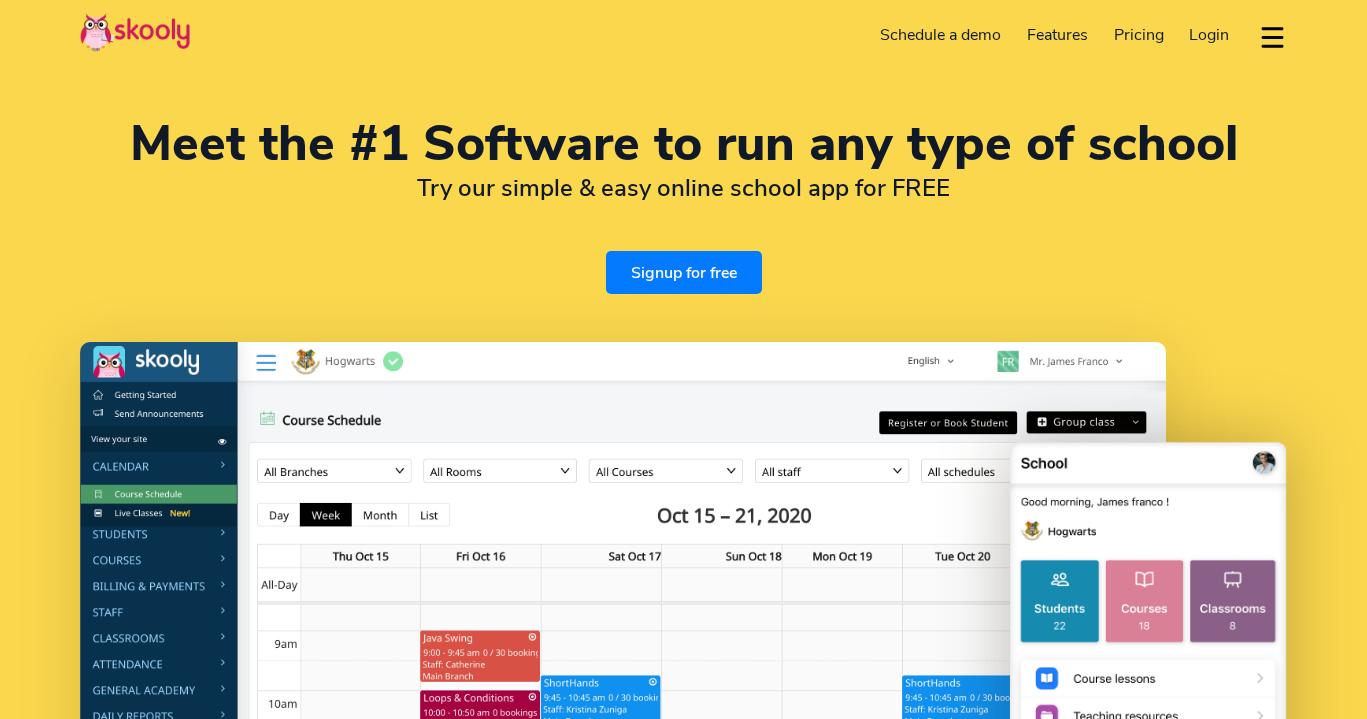 select on "en" 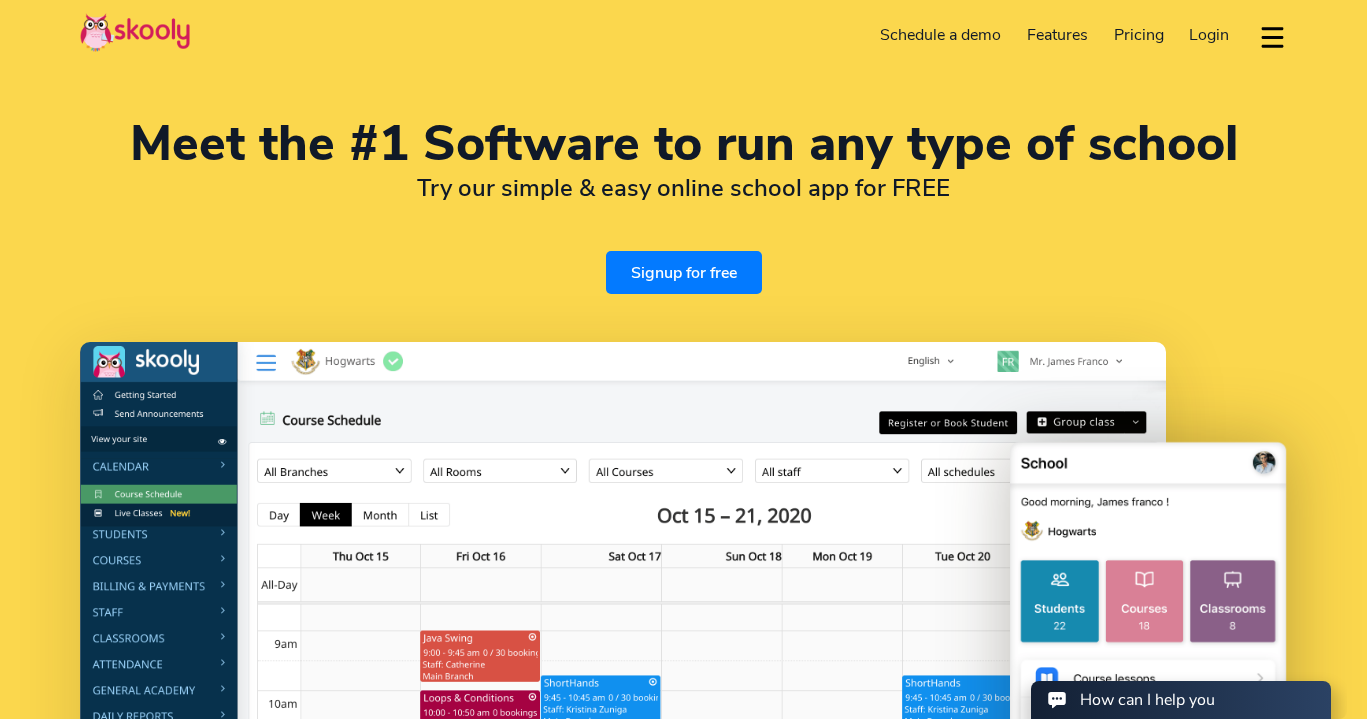 scroll, scrollTop: 0, scrollLeft: 0, axis: both 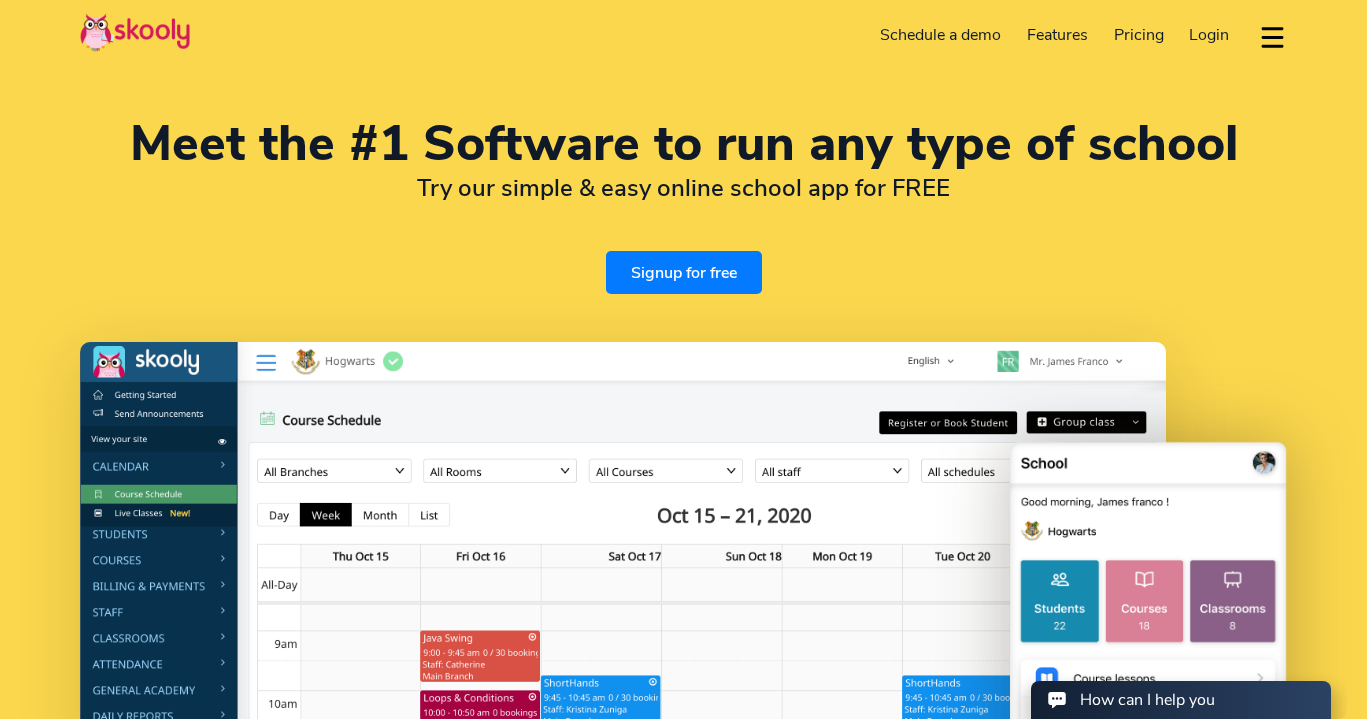 click on "Meet the #1 Software to run any type of school Try our simple & easy online school app for FREE Signup for free" at bounding box center (683, 207) 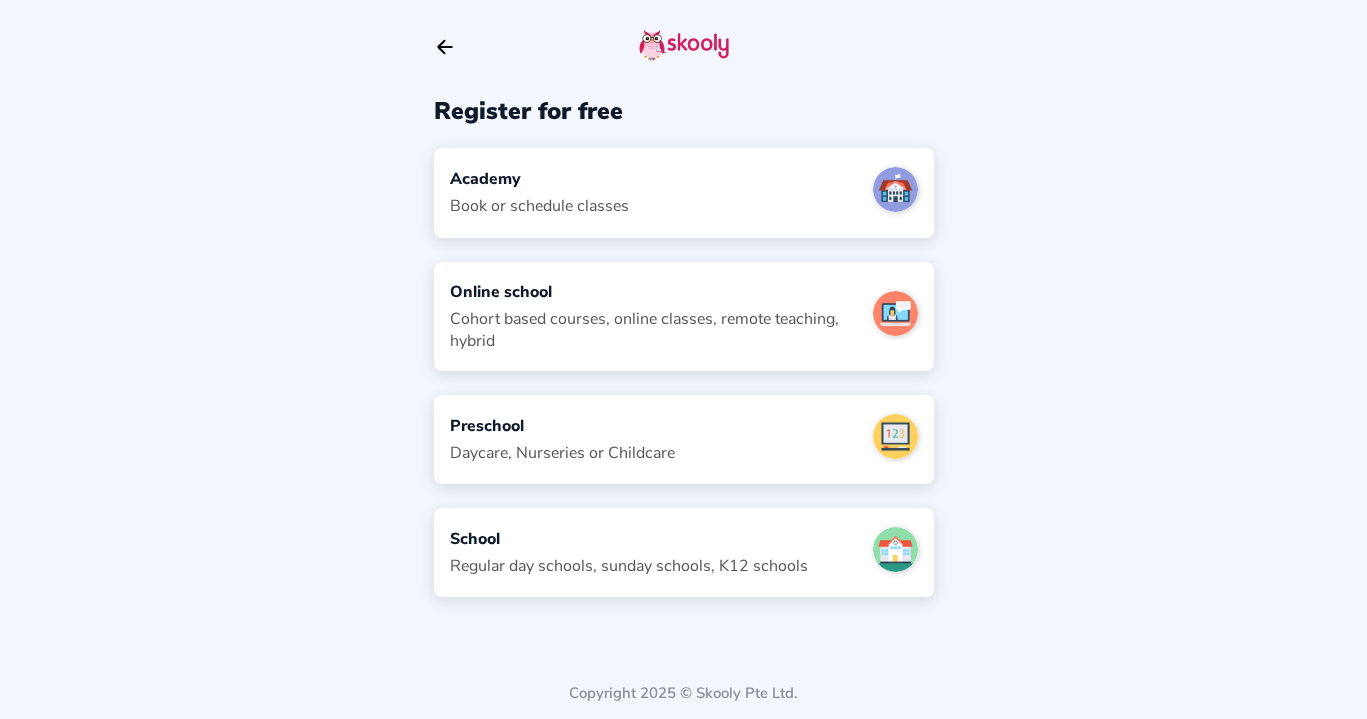 scroll, scrollTop: 0, scrollLeft: 0, axis: both 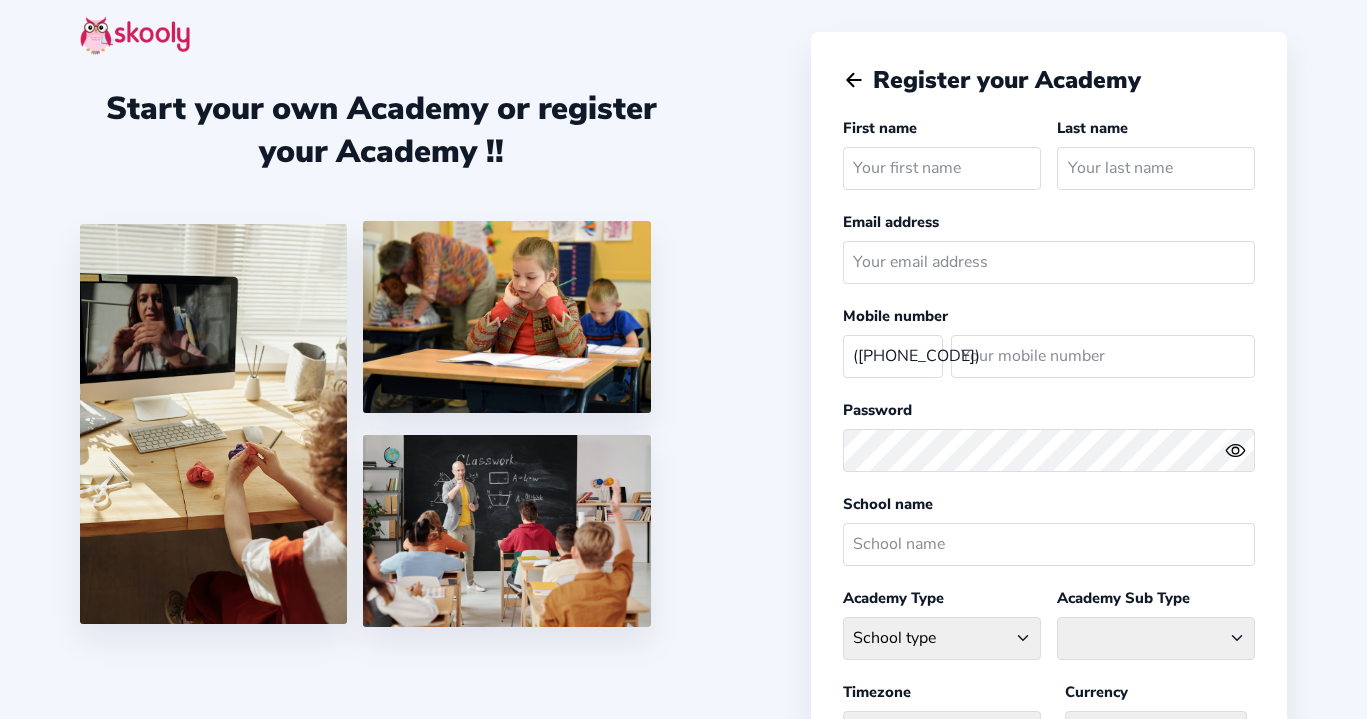 select on "SG" 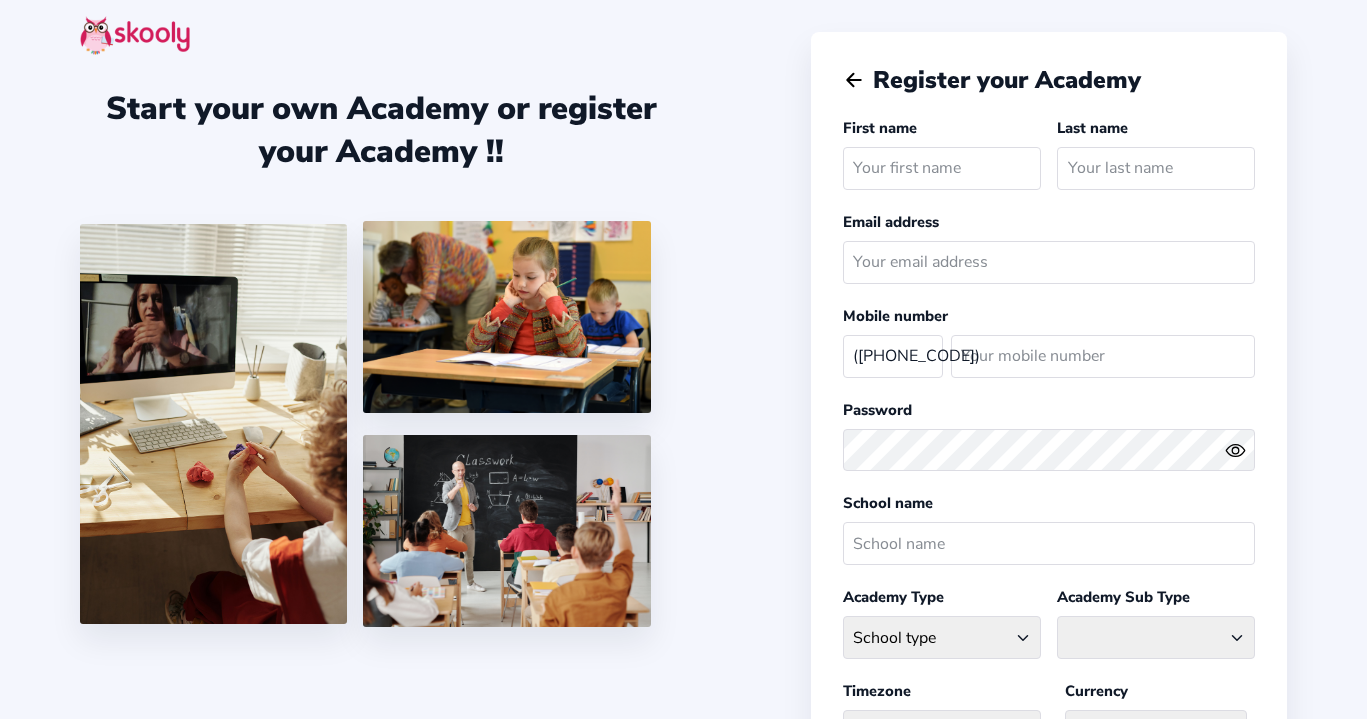 scroll, scrollTop: 0, scrollLeft: 0, axis: both 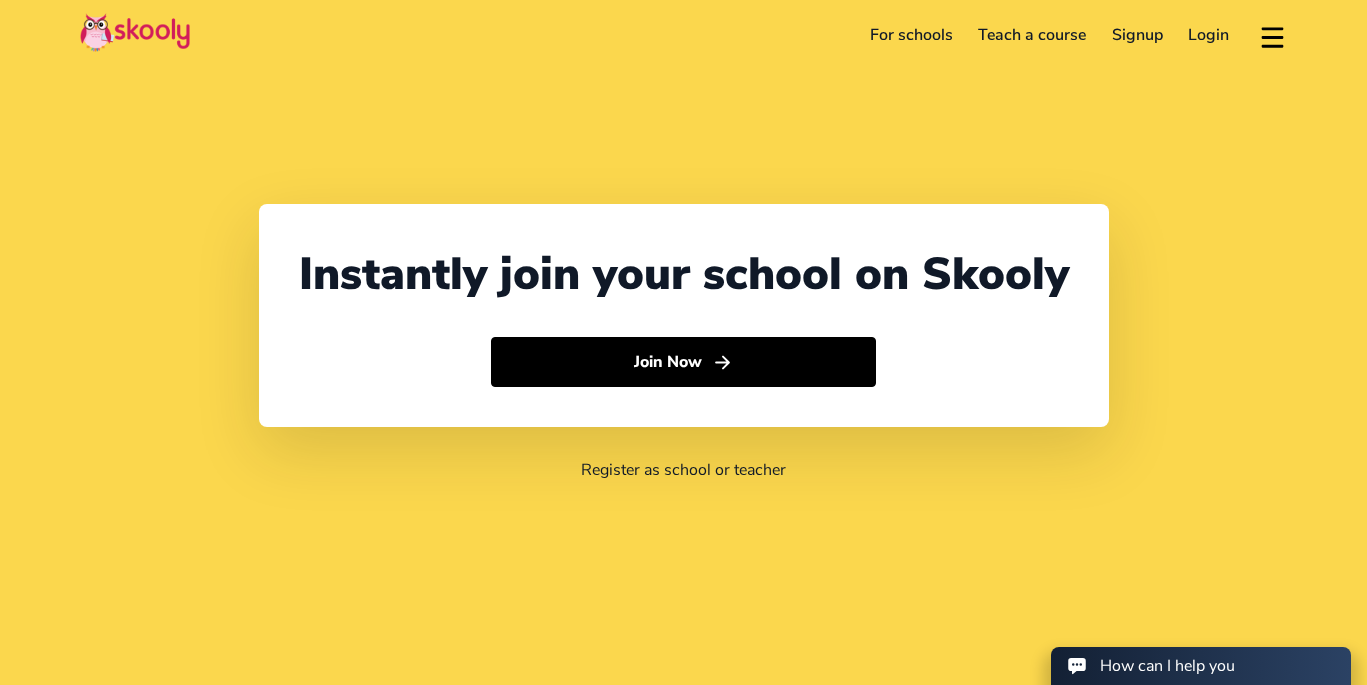 select on "65" 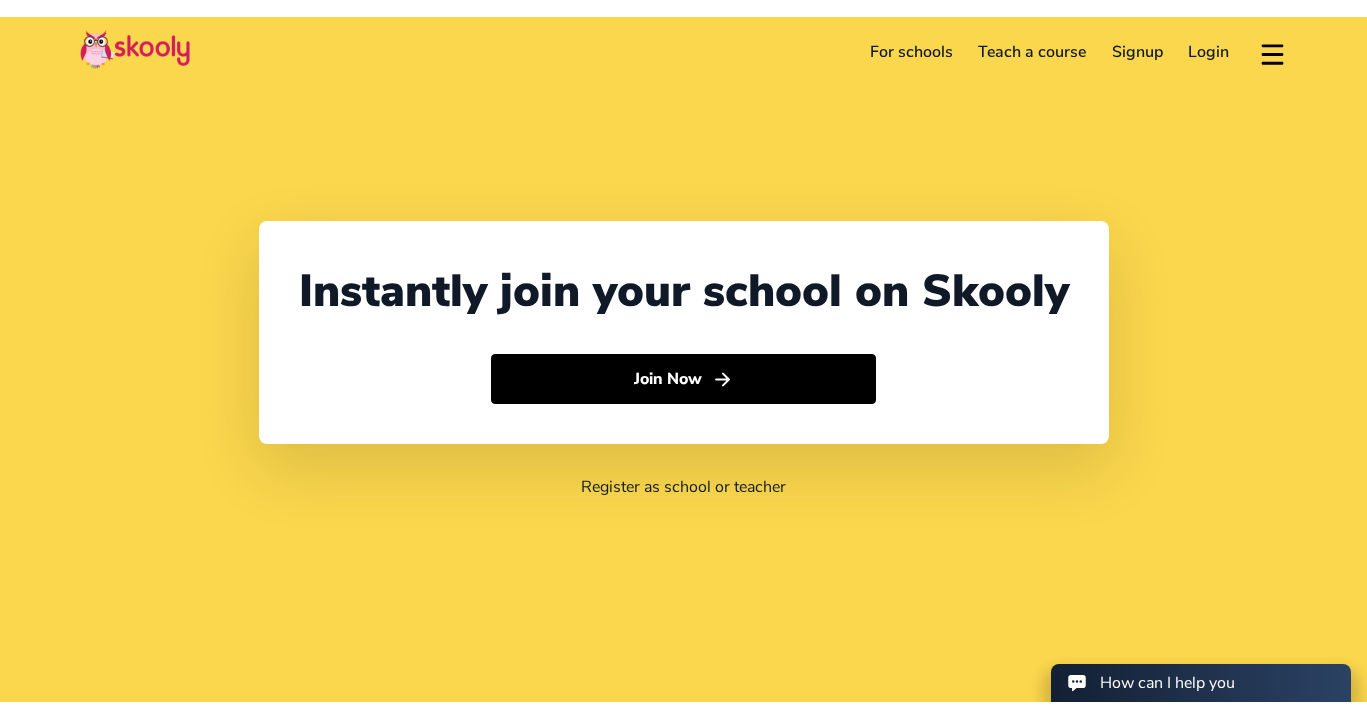 scroll, scrollTop: 0, scrollLeft: 0, axis: both 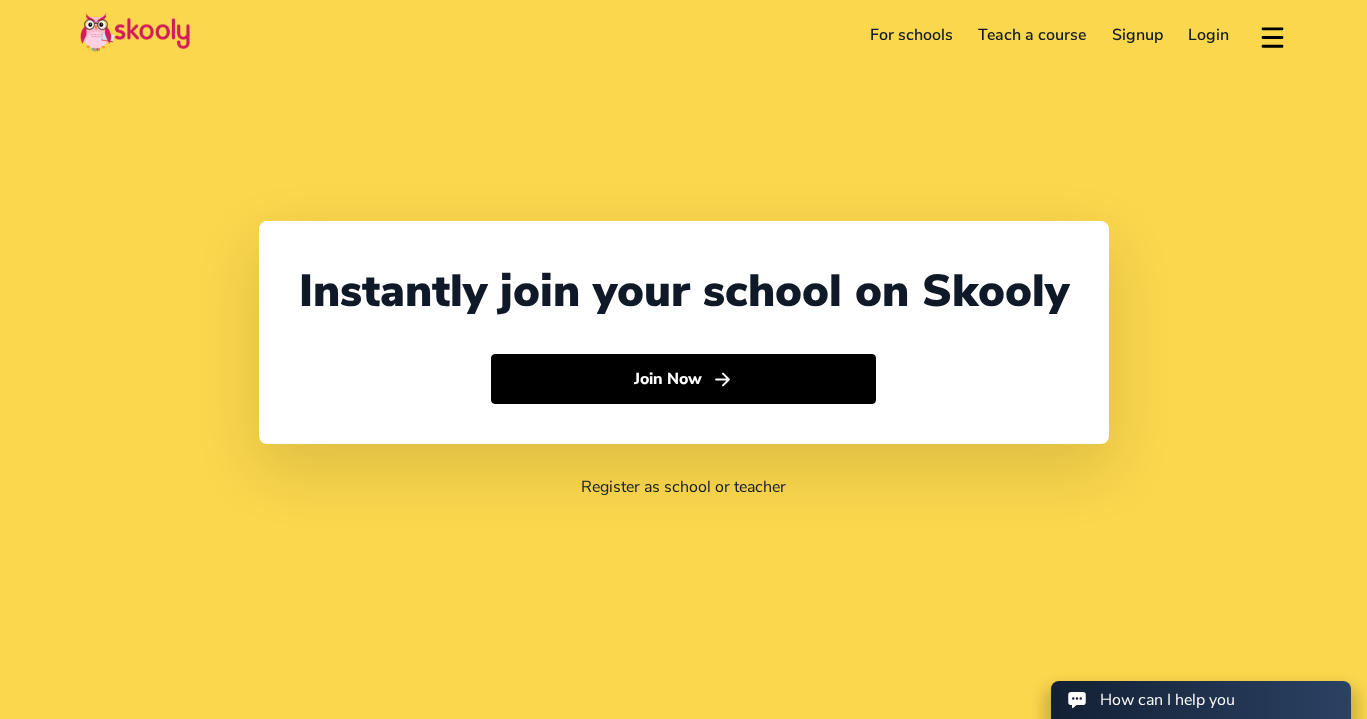 click on "For schools" 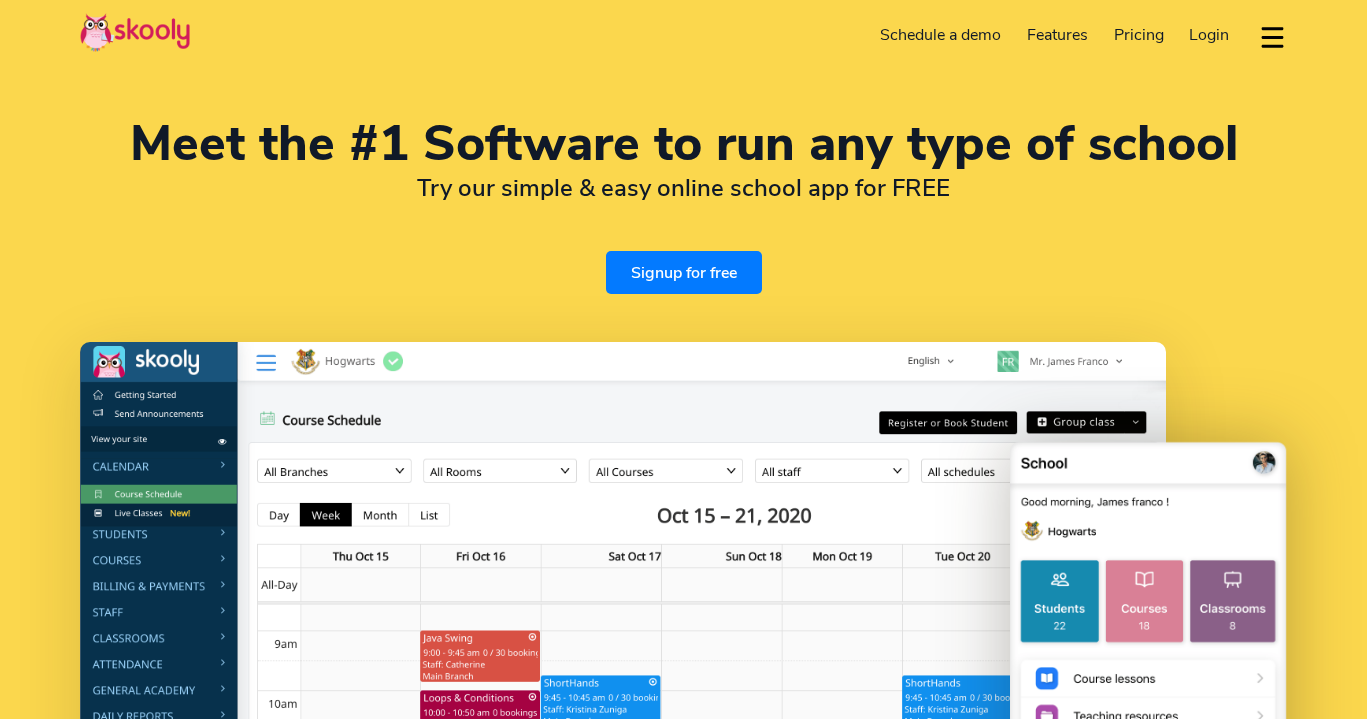 select on "en" 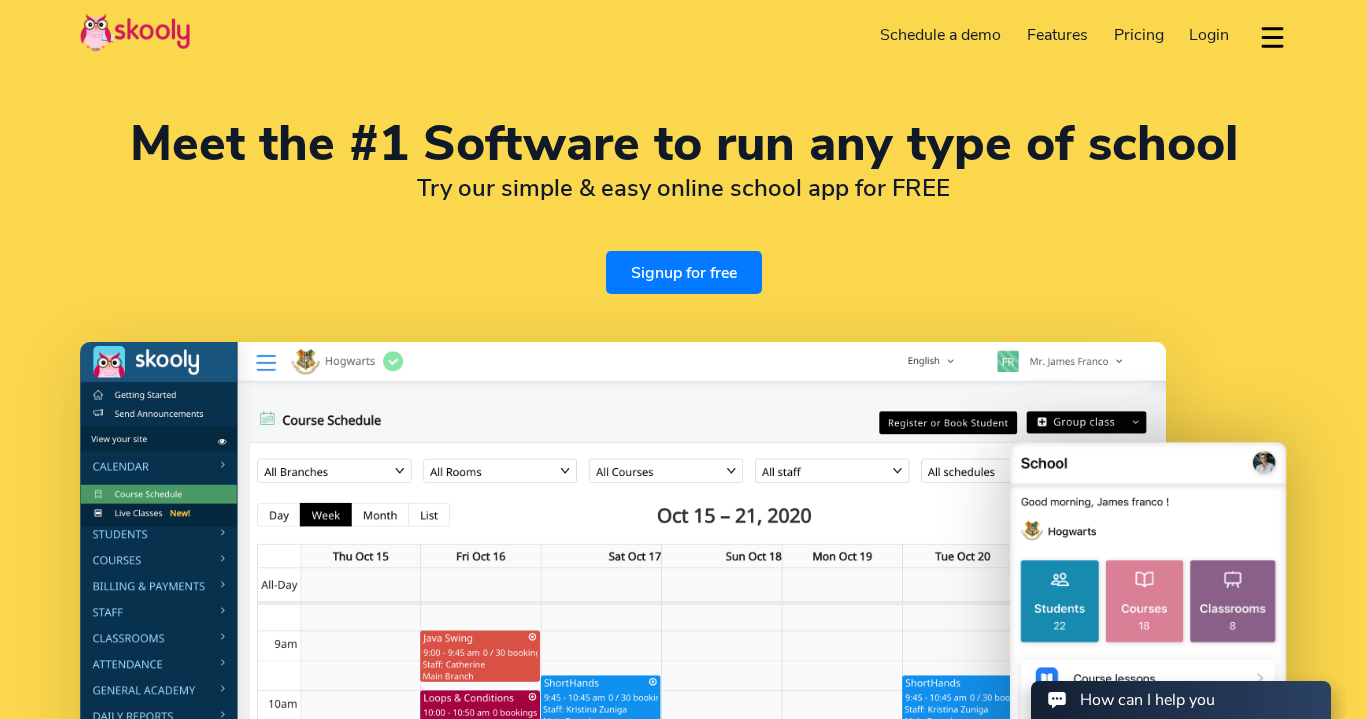 scroll, scrollTop: 0, scrollLeft: 0, axis: both 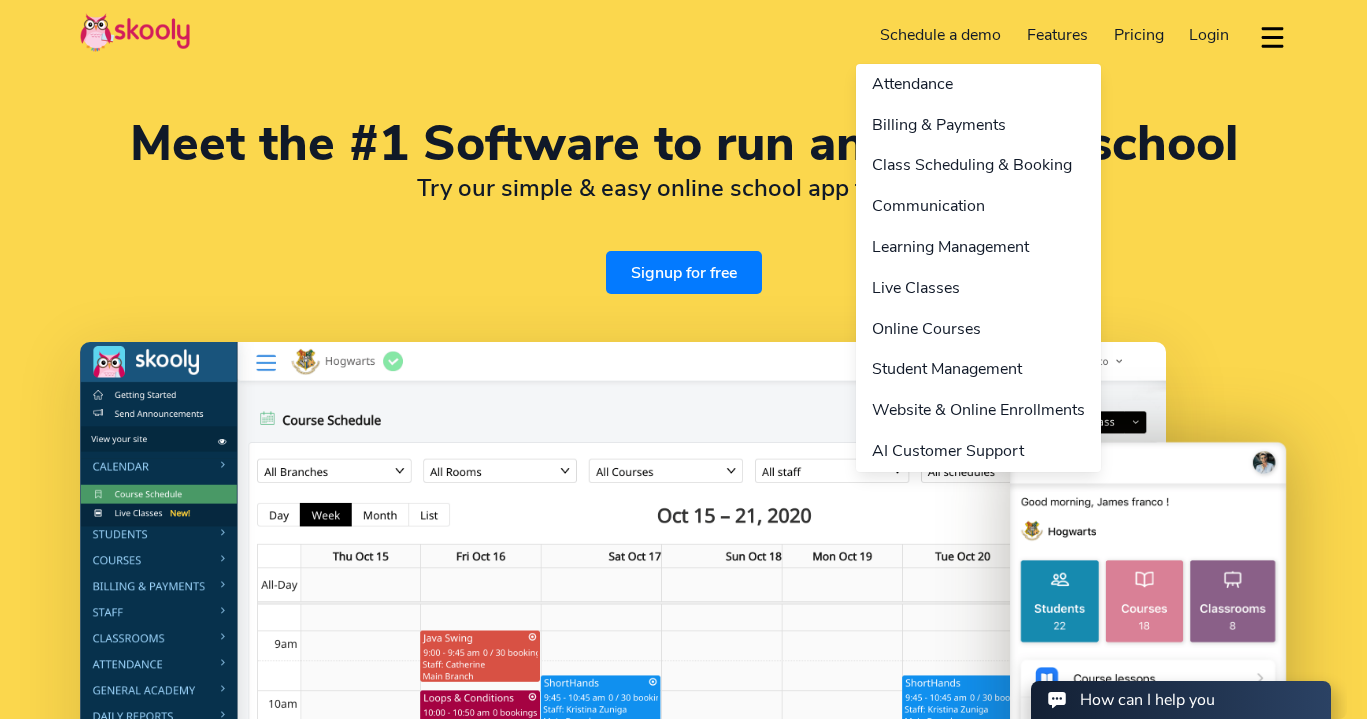 click on "Features" at bounding box center (1057, 35) 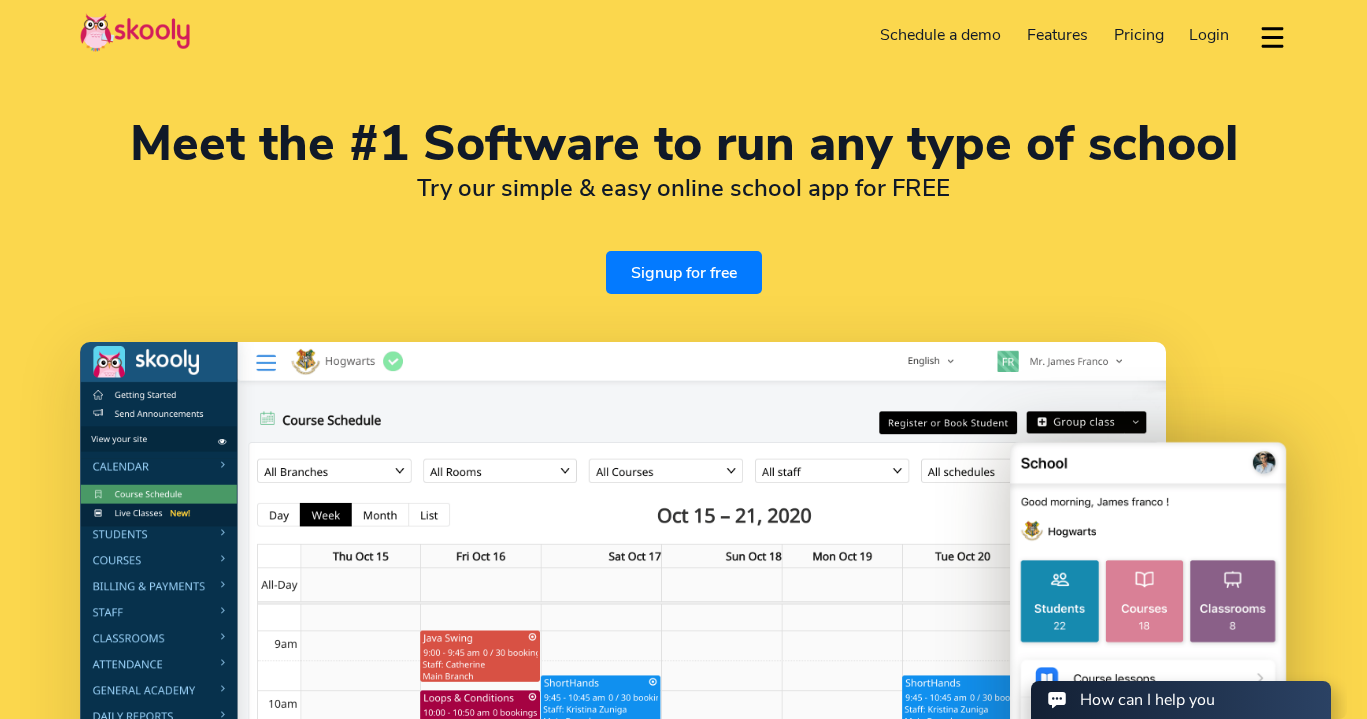 click on "Pricing" at bounding box center [1139, 35] 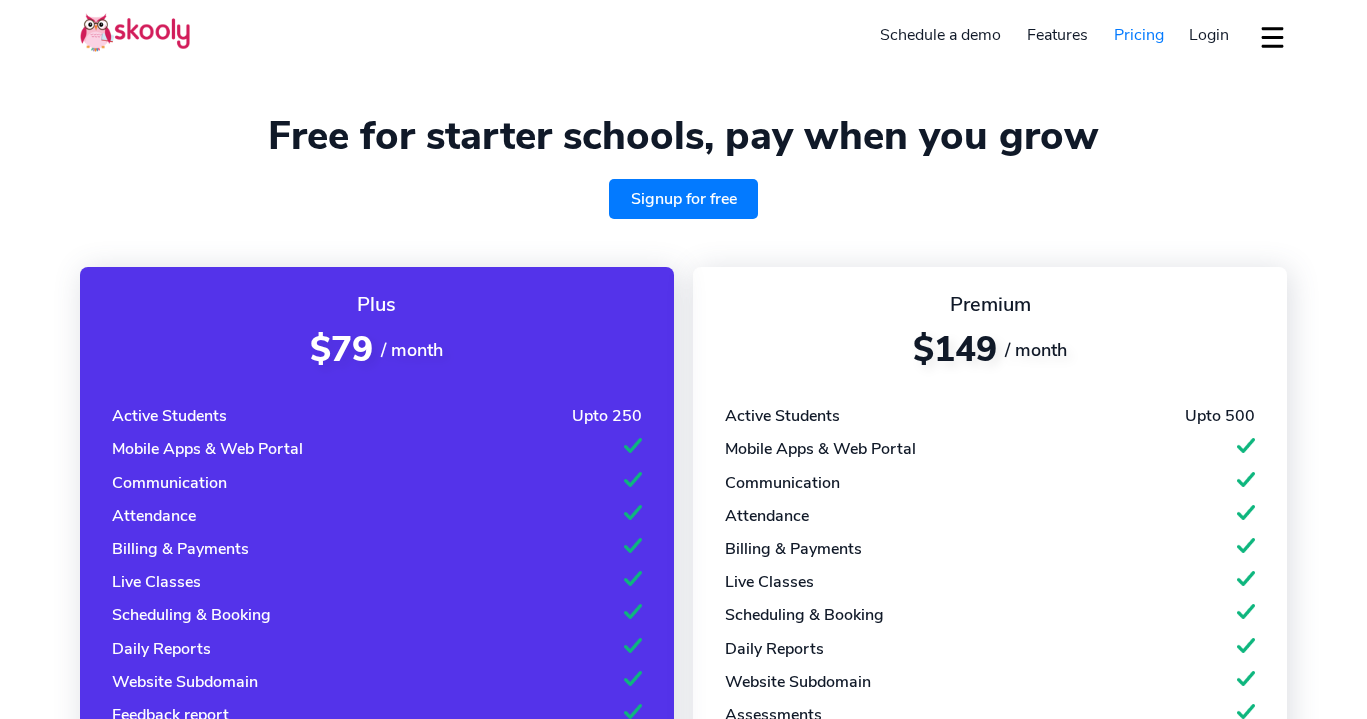select on "en" 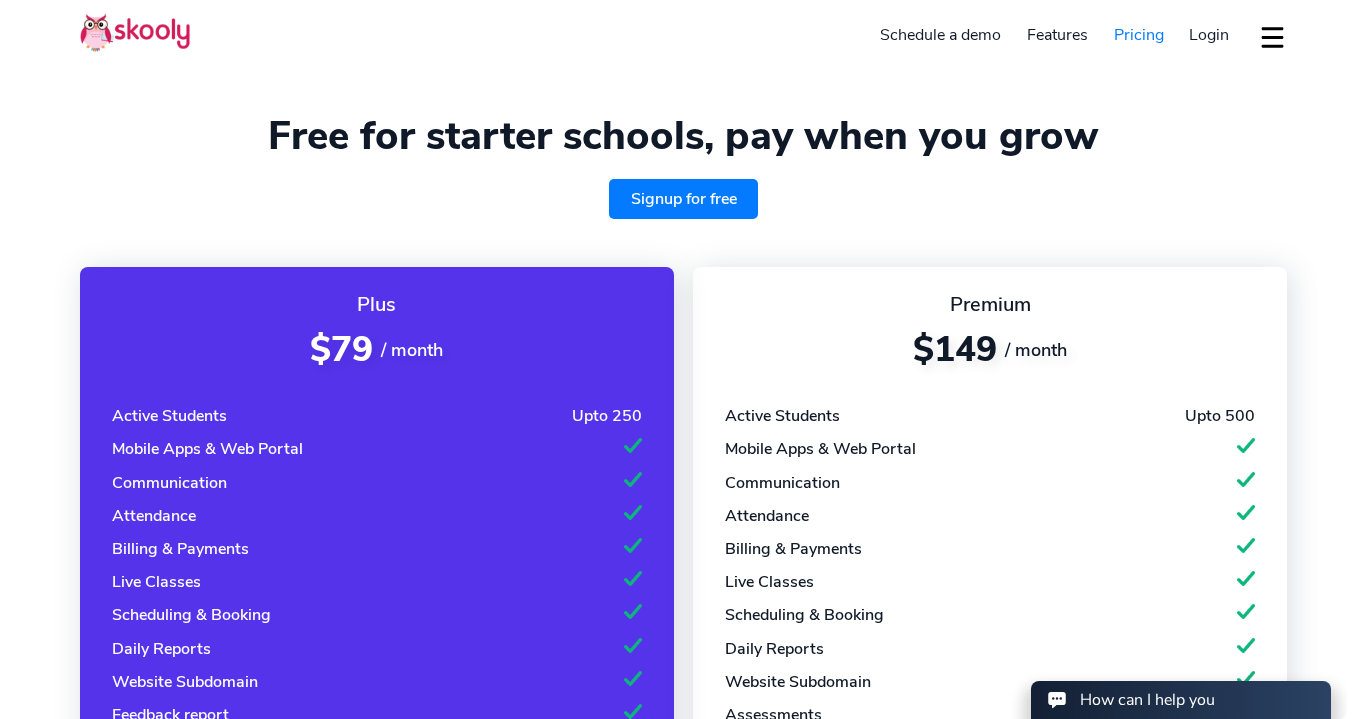 scroll, scrollTop: 0, scrollLeft: 0, axis: both 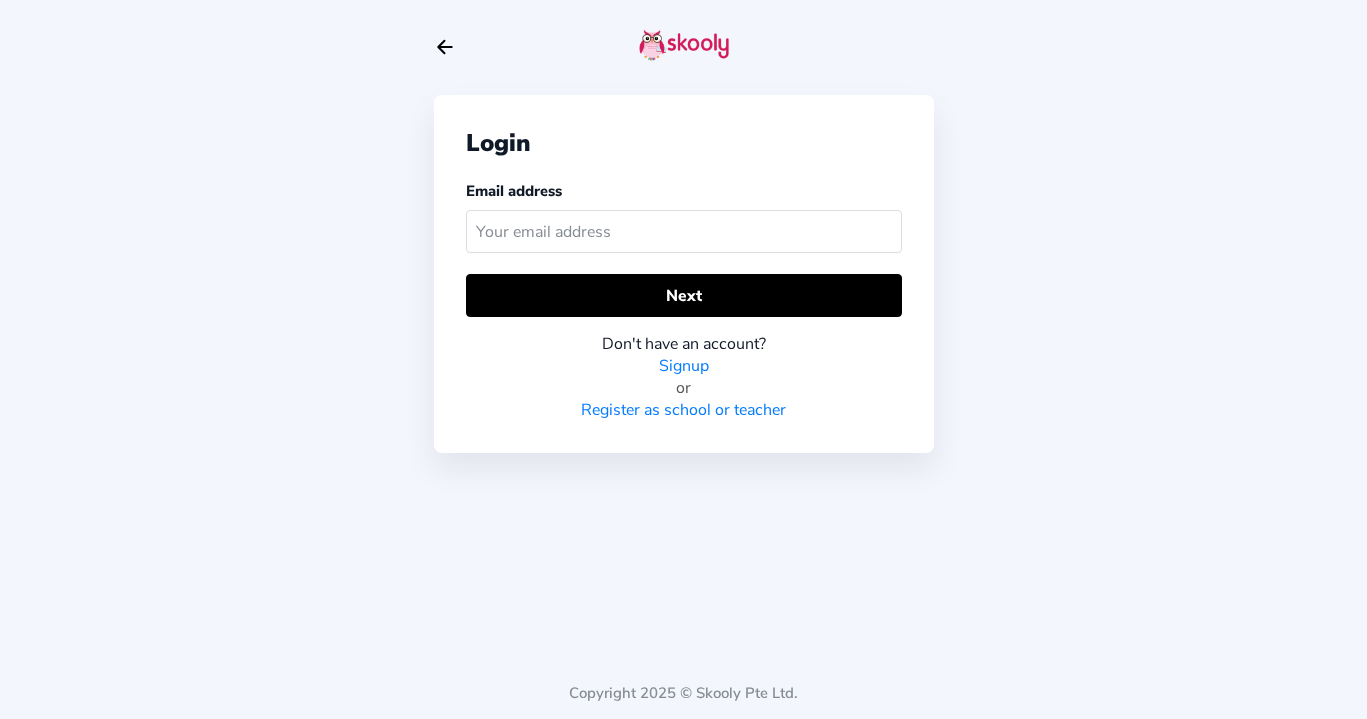 click on "Arrow Back" 